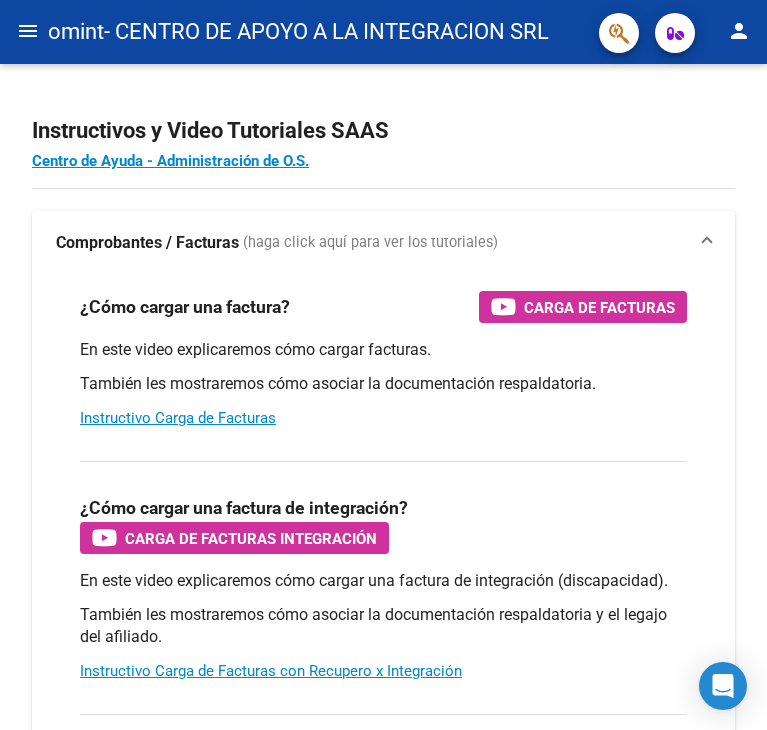 scroll, scrollTop: 0, scrollLeft: 0, axis: both 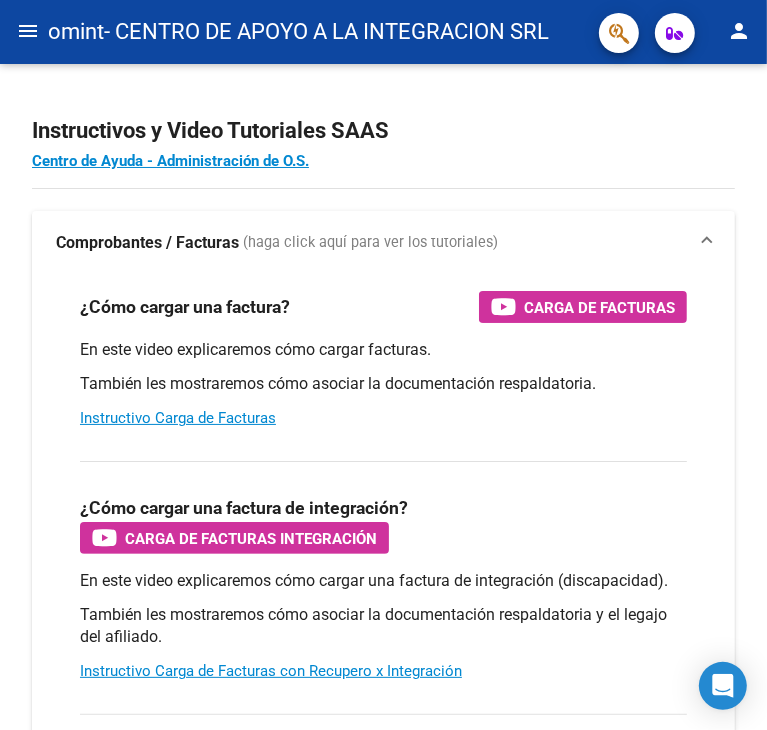 click on "menu" 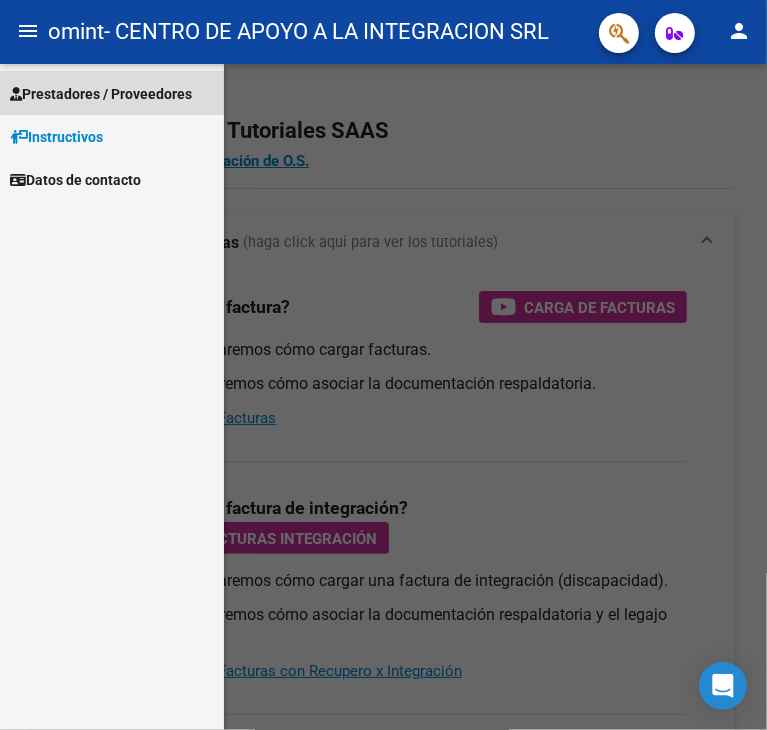 click on "Prestadores / Proveedores" at bounding box center (101, 94) 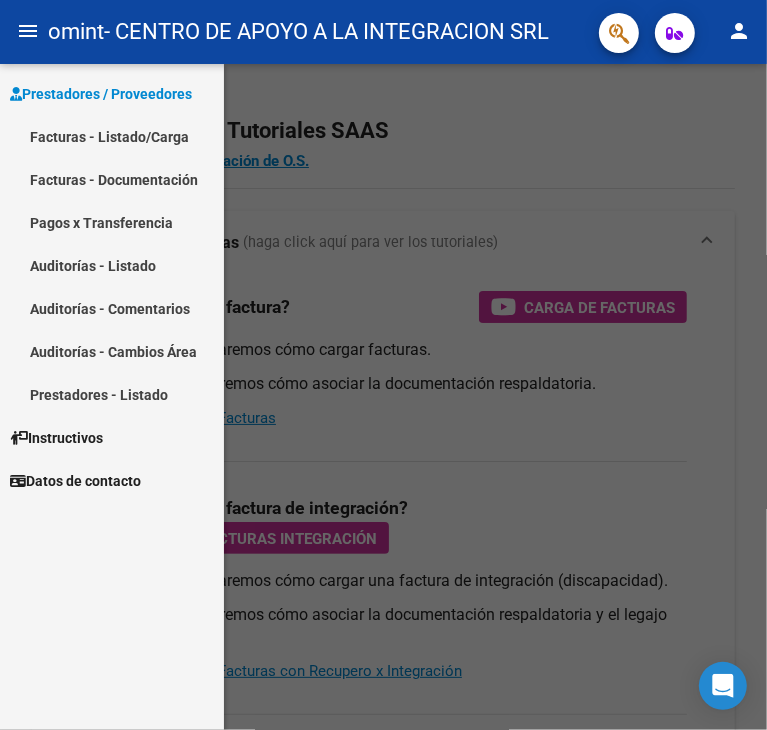 click on "Facturas - Listado/Carga" at bounding box center (112, 136) 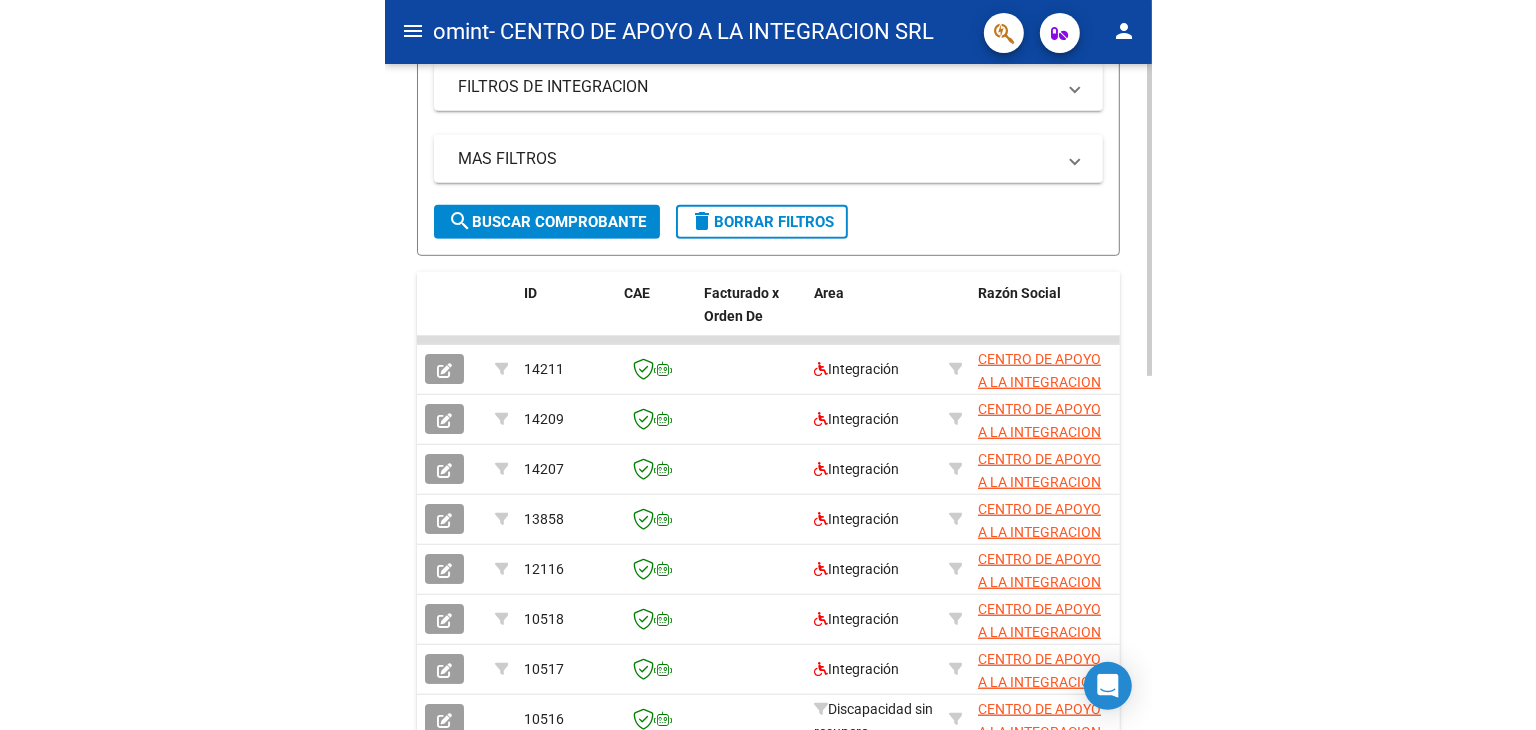 scroll, scrollTop: 472, scrollLeft: 0, axis: vertical 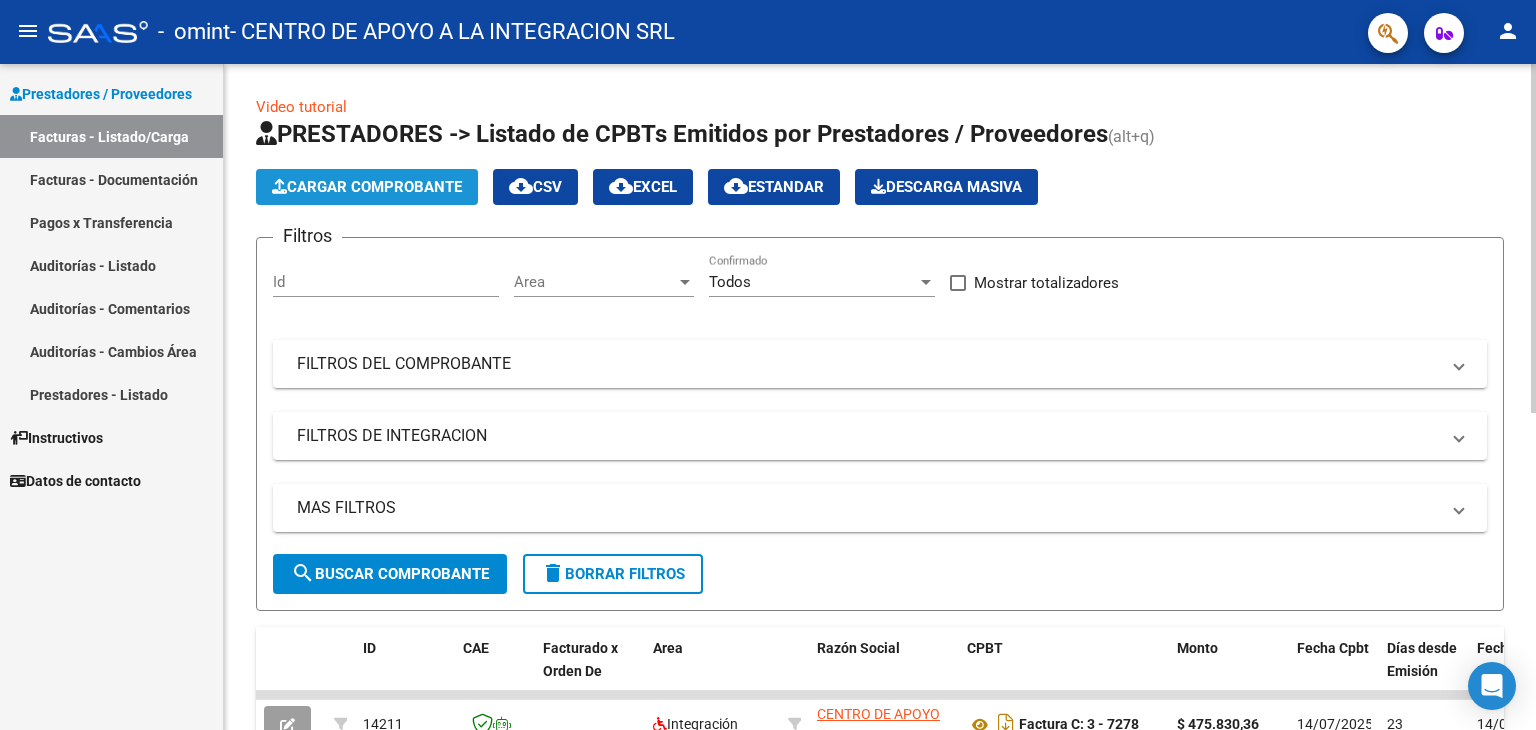 click on "Cargar Comprobante" 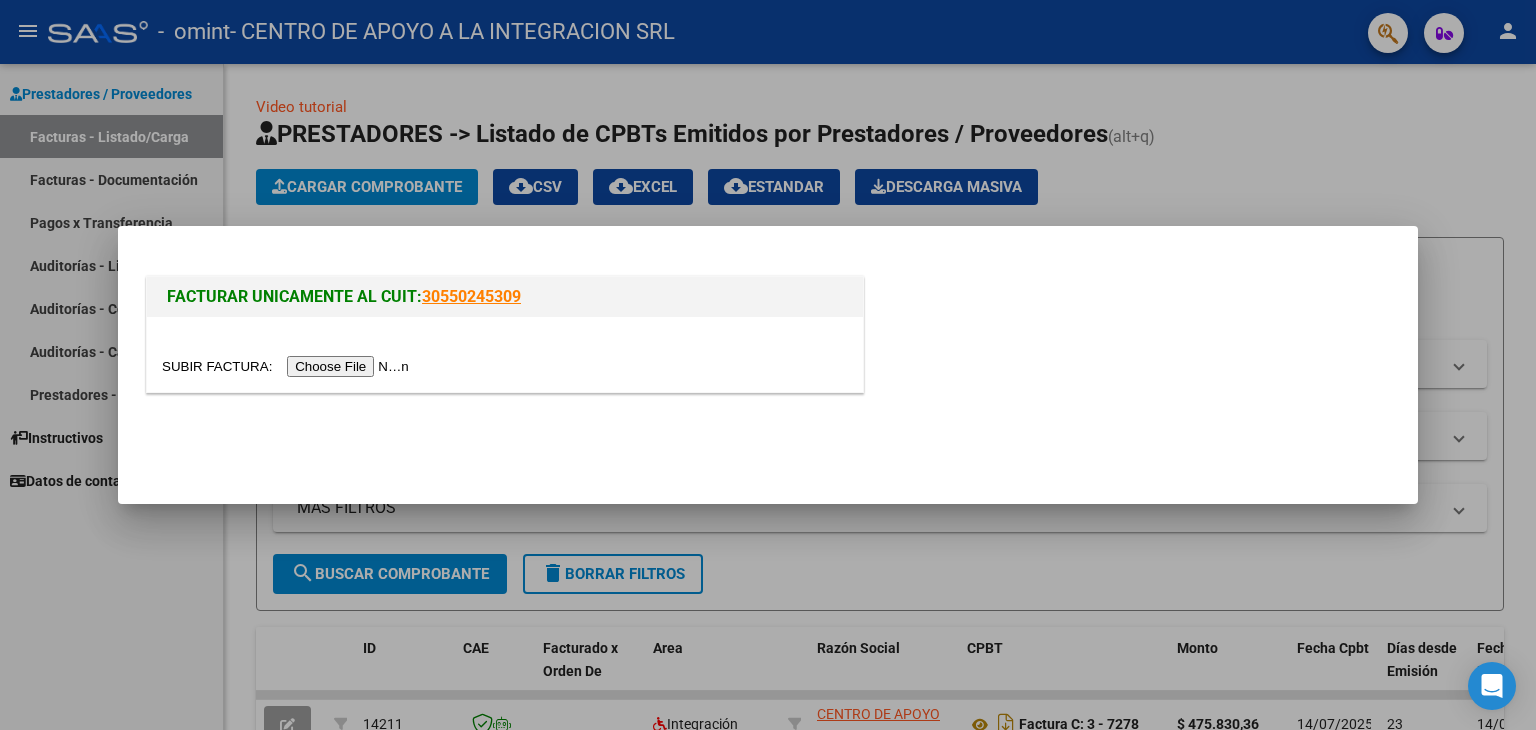 click at bounding box center [288, 366] 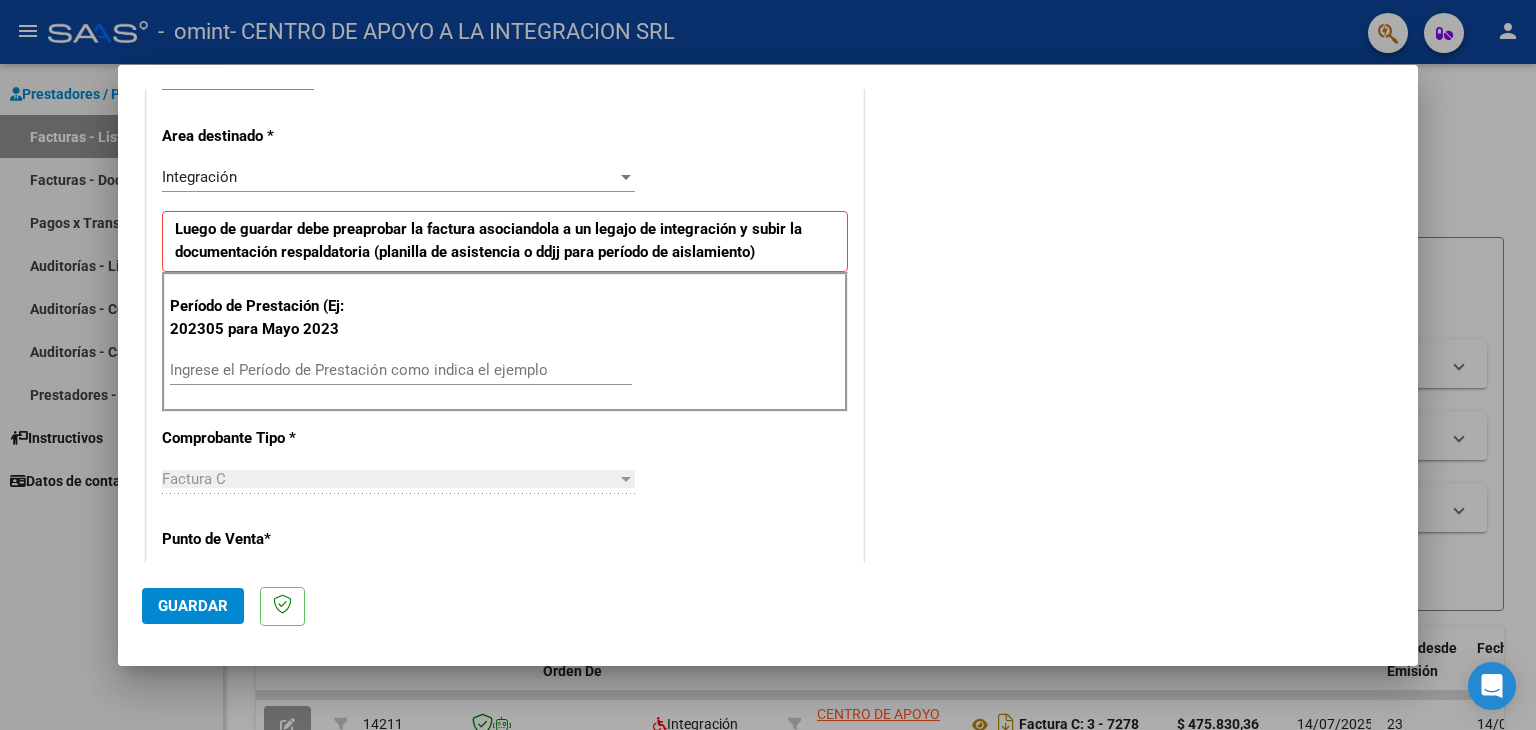 scroll, scrollTop: 400, scrollLeft: 0, axis: vertical 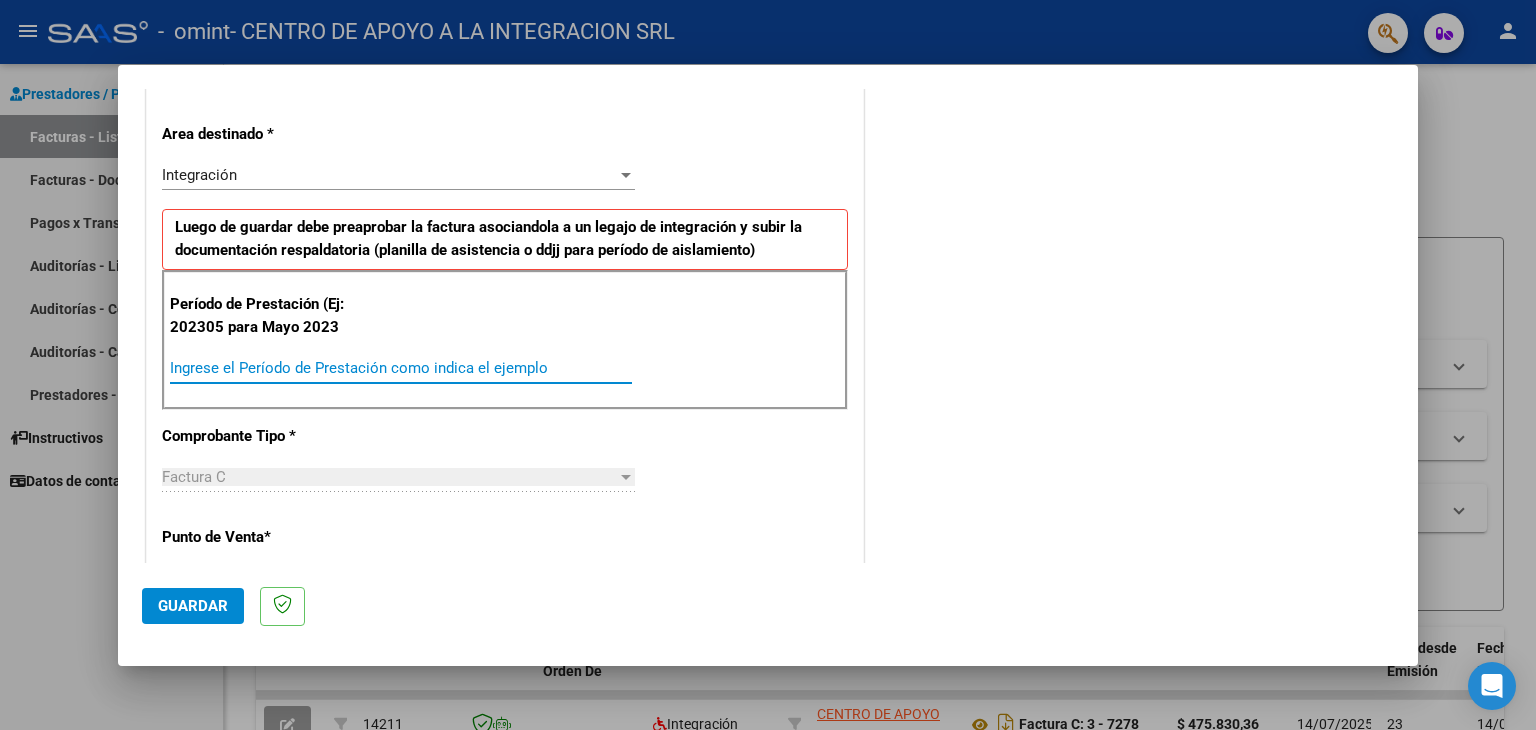 click on "Ingrese el Período de Prestación como indica el ejemplo" at bounding box center (401, 368) 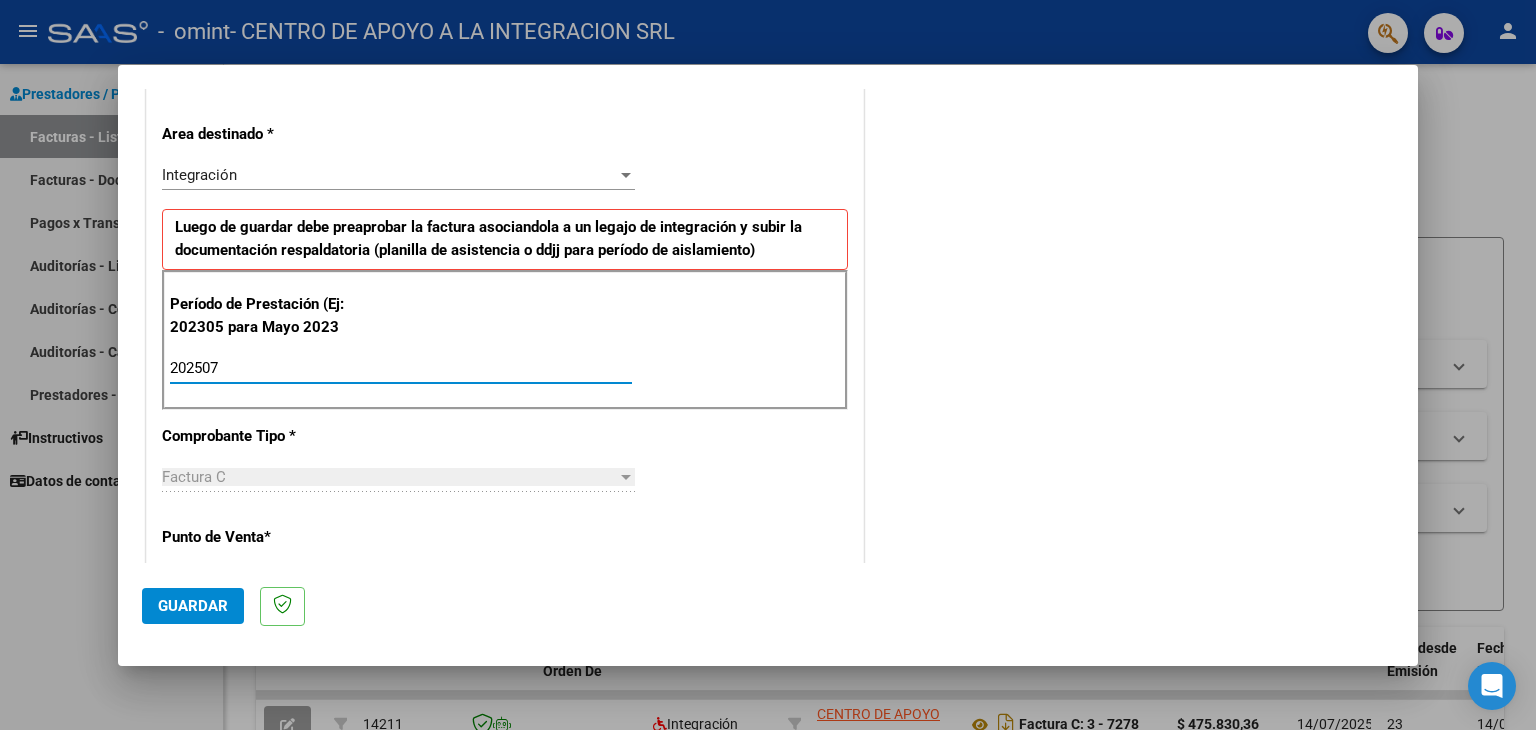 type on "202507" 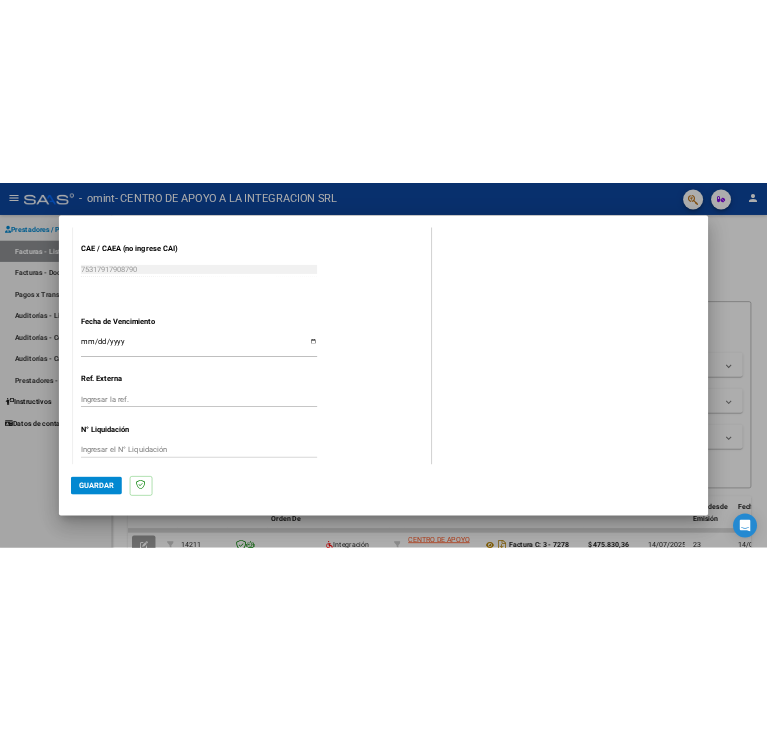 scroll, scrollTop: 1224, scrollLeft: 0, axis: vertical 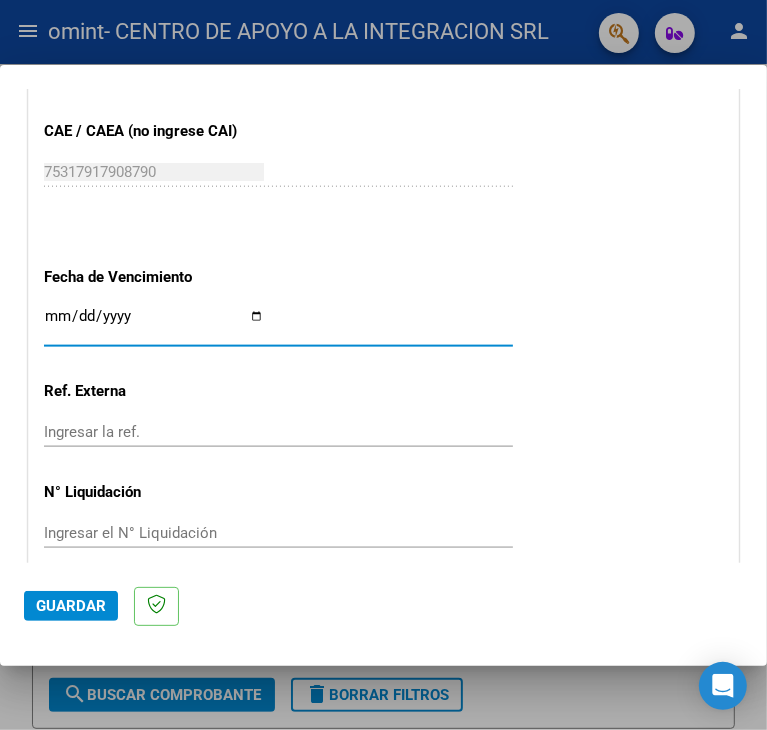 click on "Ingresar la fecha" at bounding box center [154, 324] 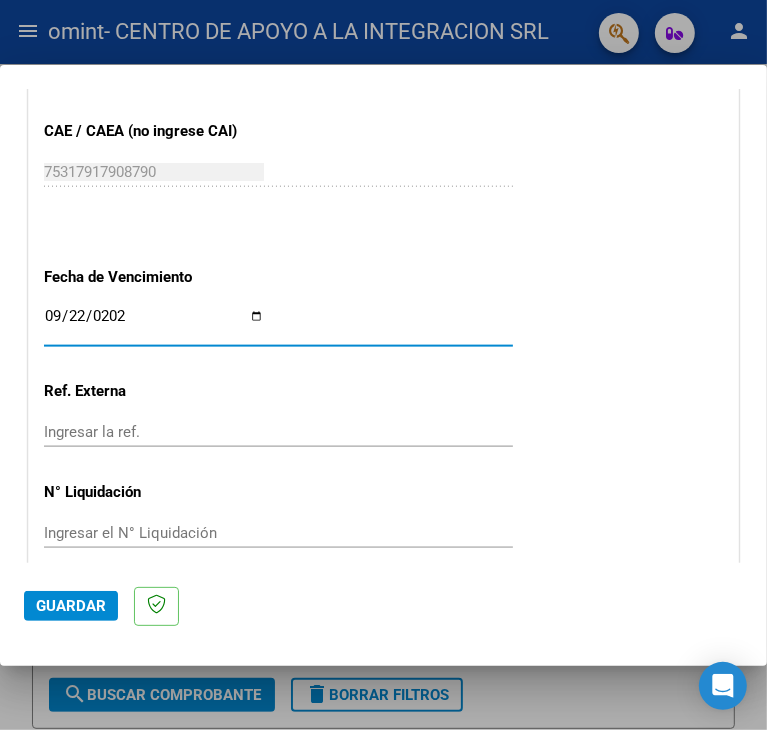 type on "2025-09-22" 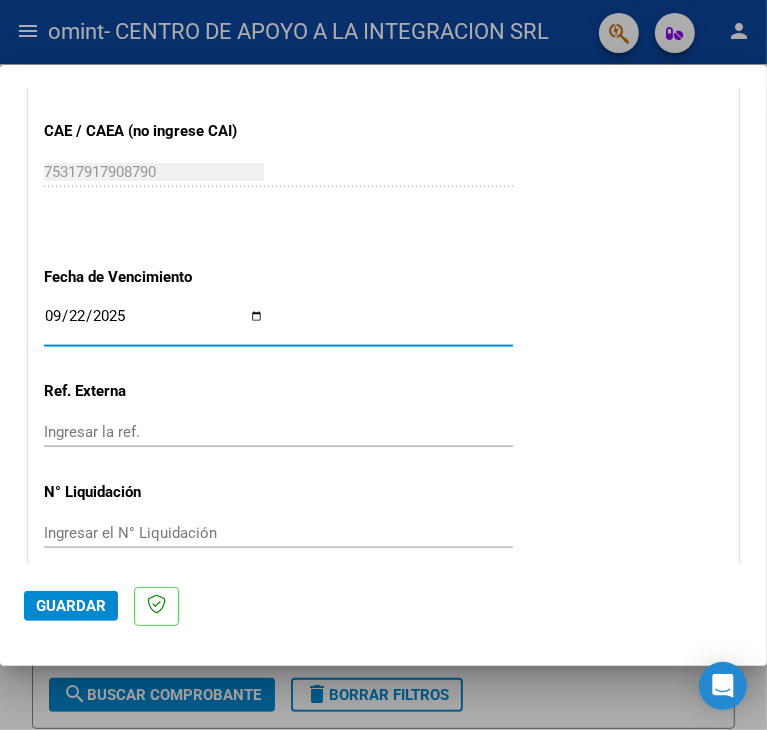 scroll, scrollTop: 1306, scrollLeft: 0, axis: vertical 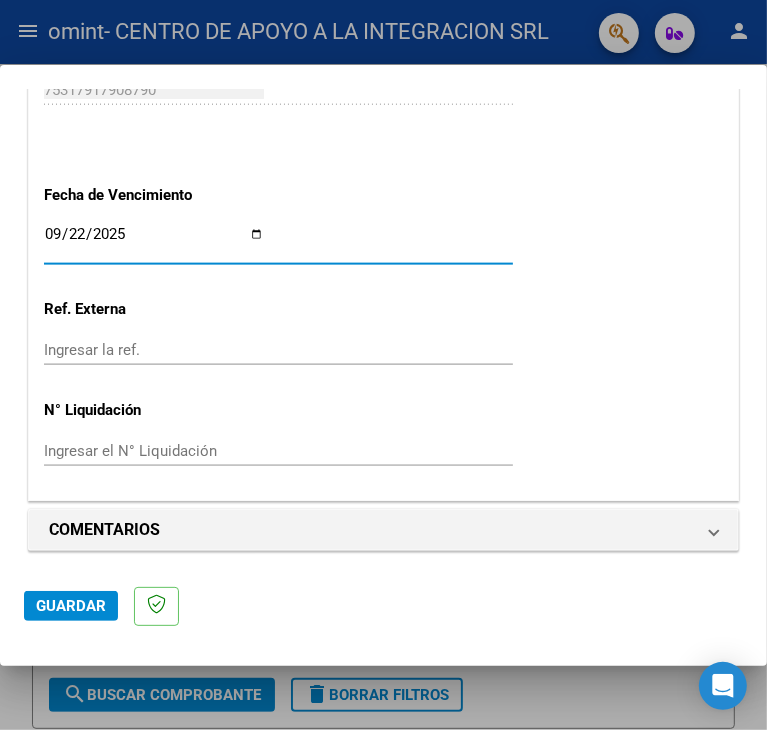 click on "Ingresar la ref." 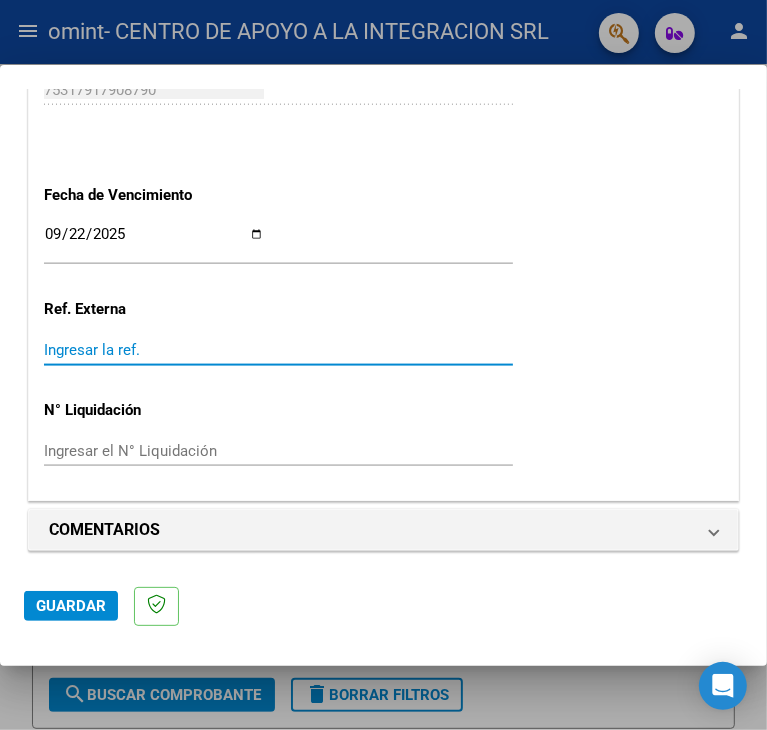 click on "Ingresar la ref." at bounding box center (154, 350) 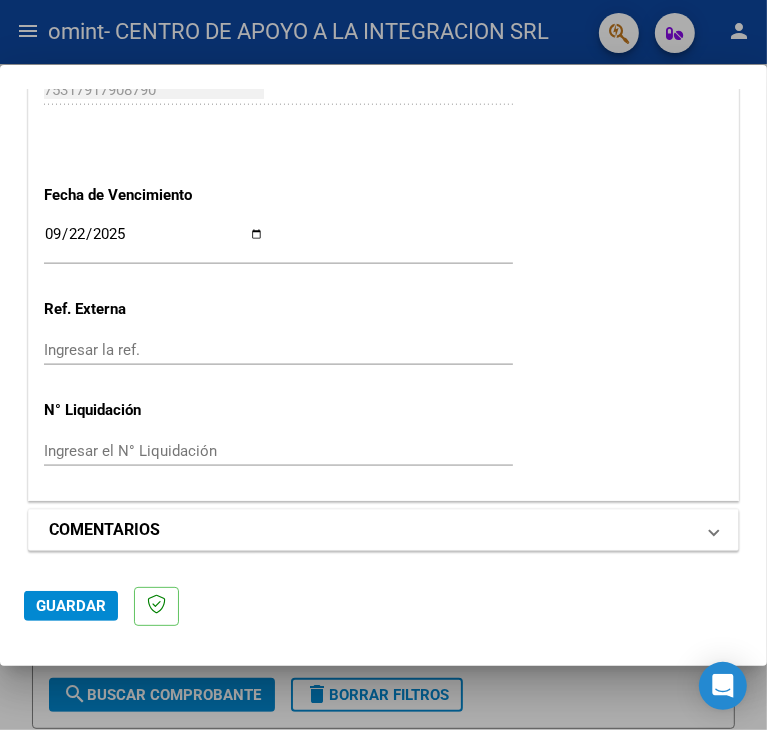 click on "COMENTARIOS" at bounding box center [104, 530] 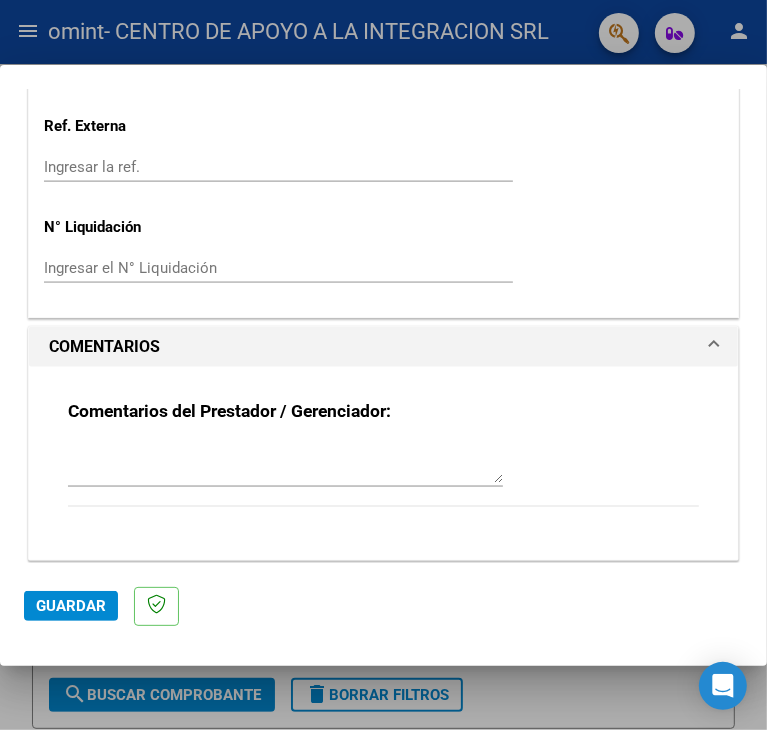 scroll, scrollTop: 1498, scrollLeft: 0, axis: vertical 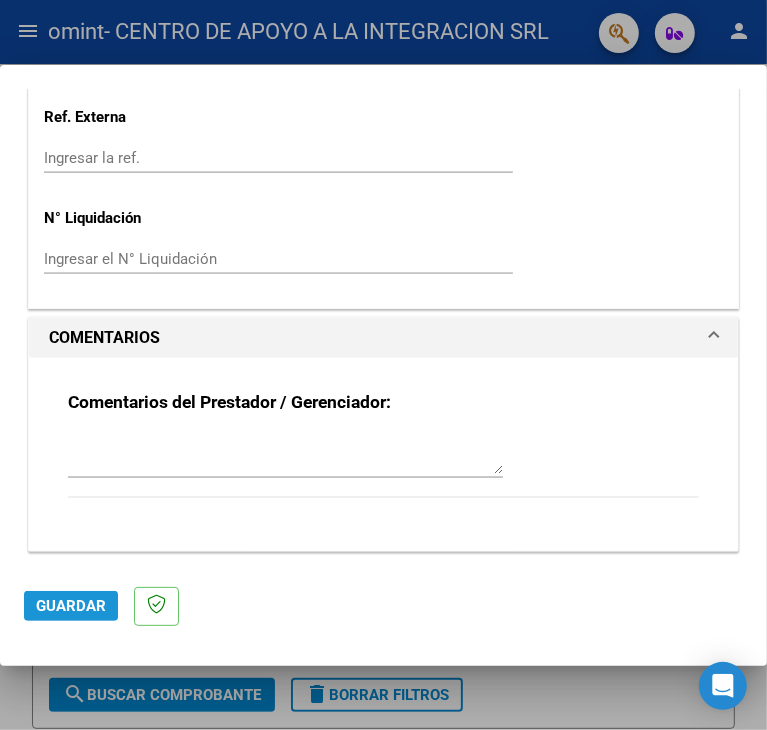 click on "Guardar" 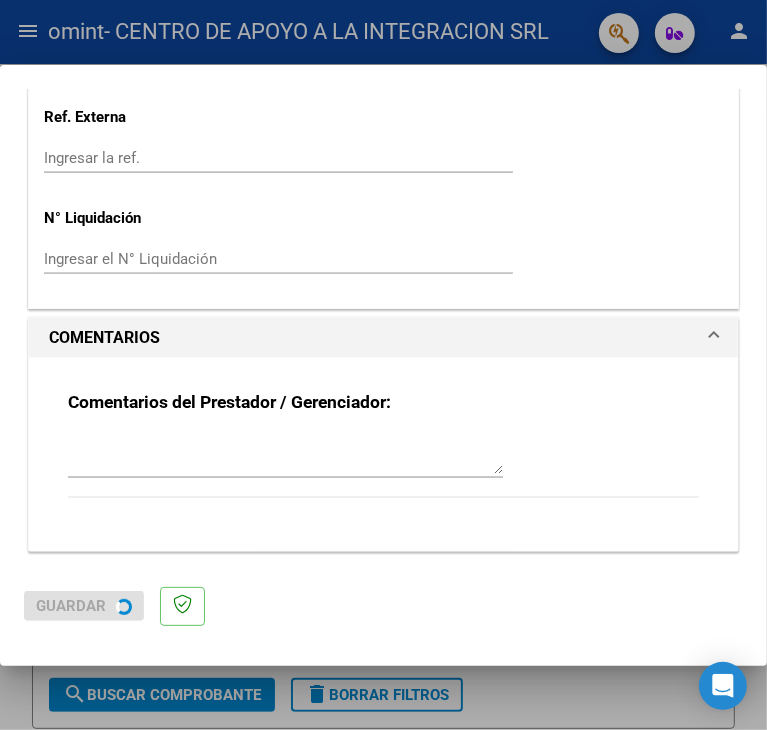 scroll, scrollTop: 0, scrollLeft: 0, axis: both 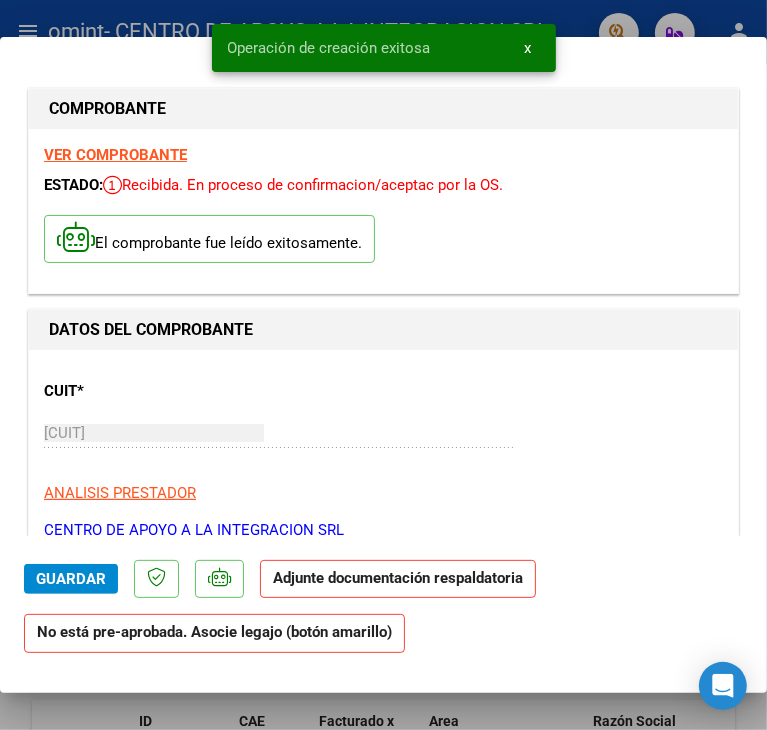 click on "Adjunte documentación respaldatoria" 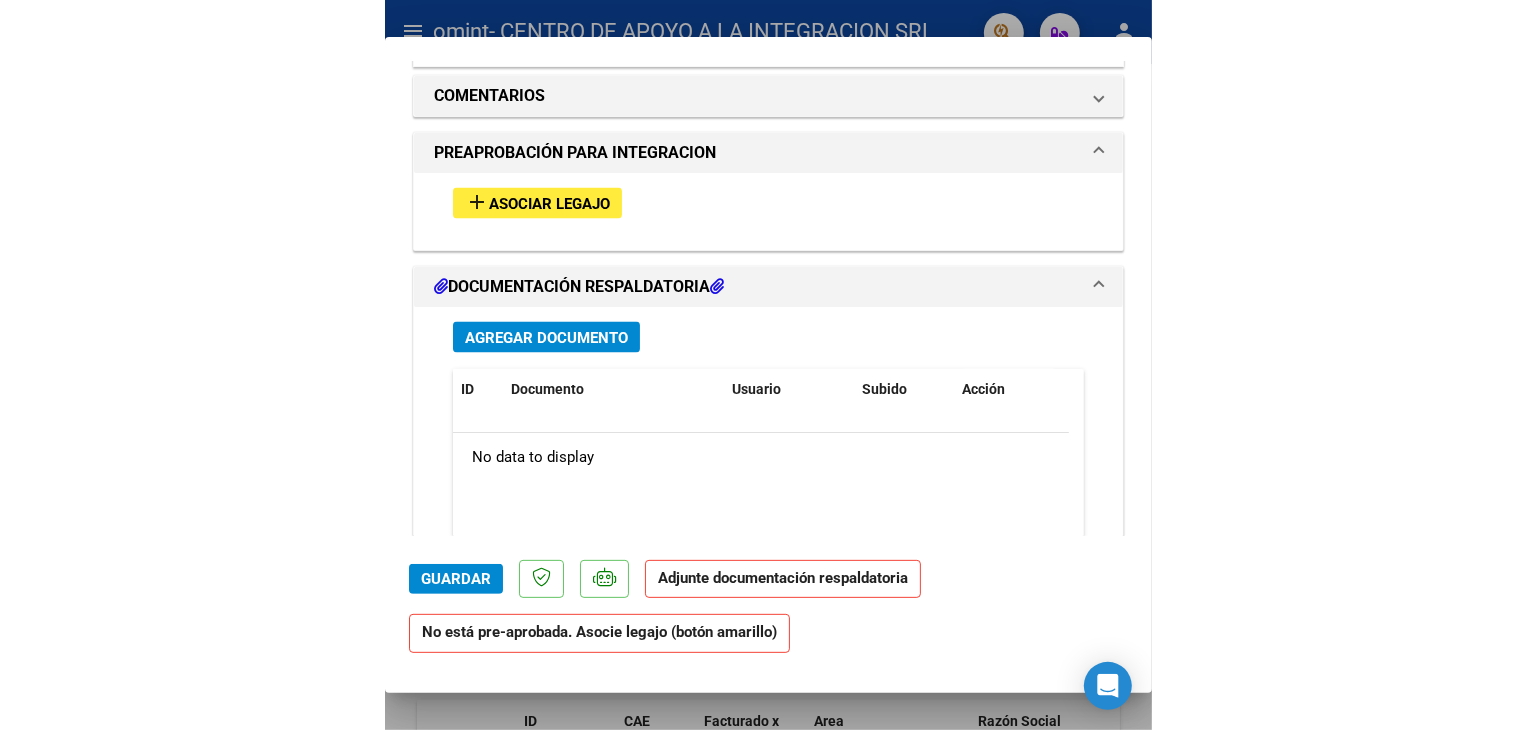 scroll, scrollTop: 1723, scrollLeft: 0, axis: vertical 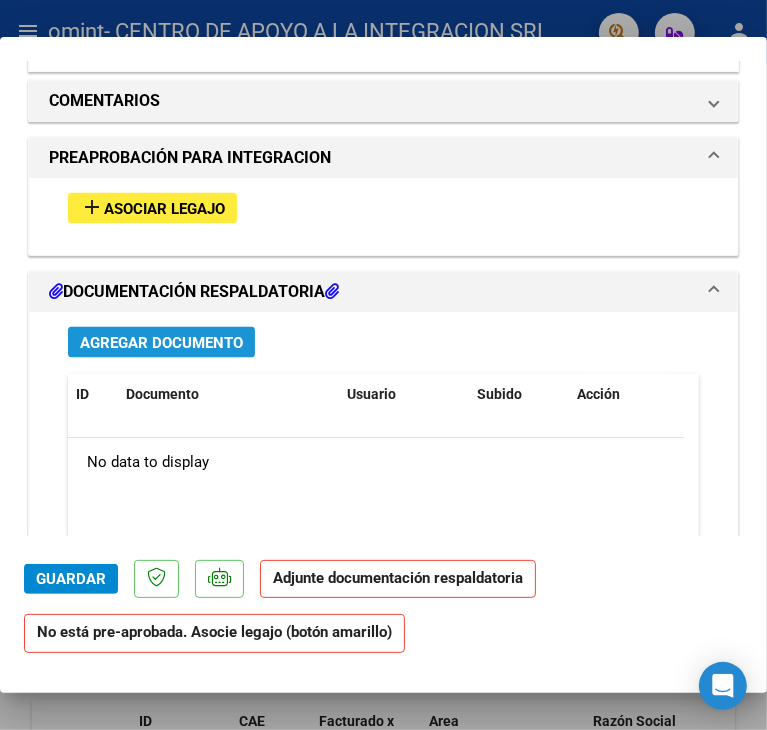 click on "Agregar Documento" at bounding box center [161, 343] 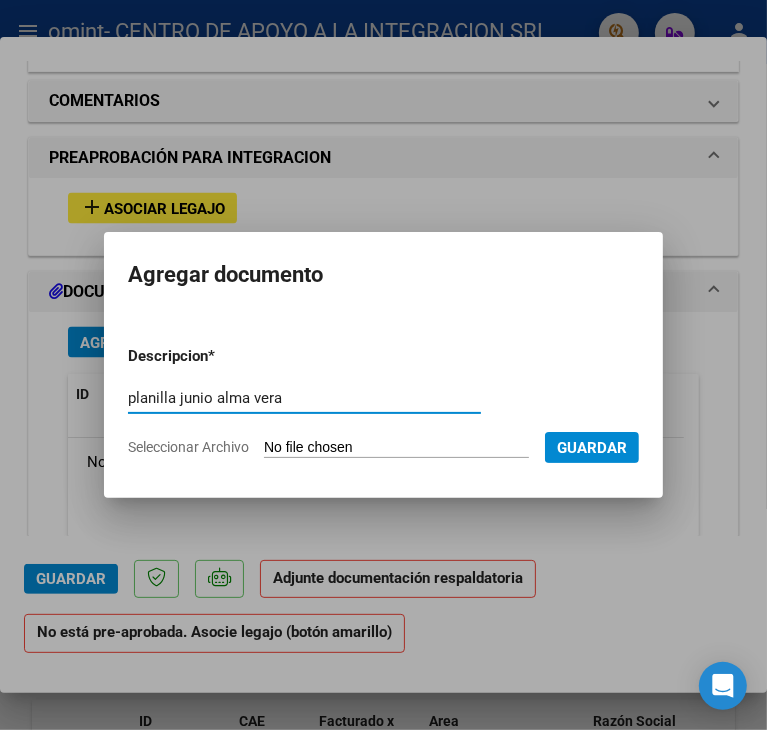 type on "planilla junio alma vera" 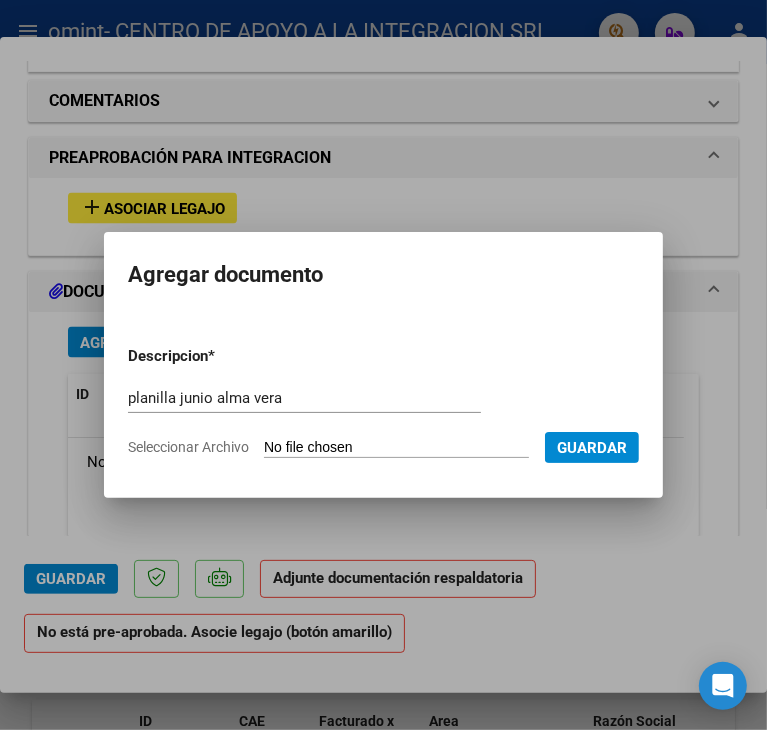 click on "Seleccionar Archivo" at bounding box center [396, 448] 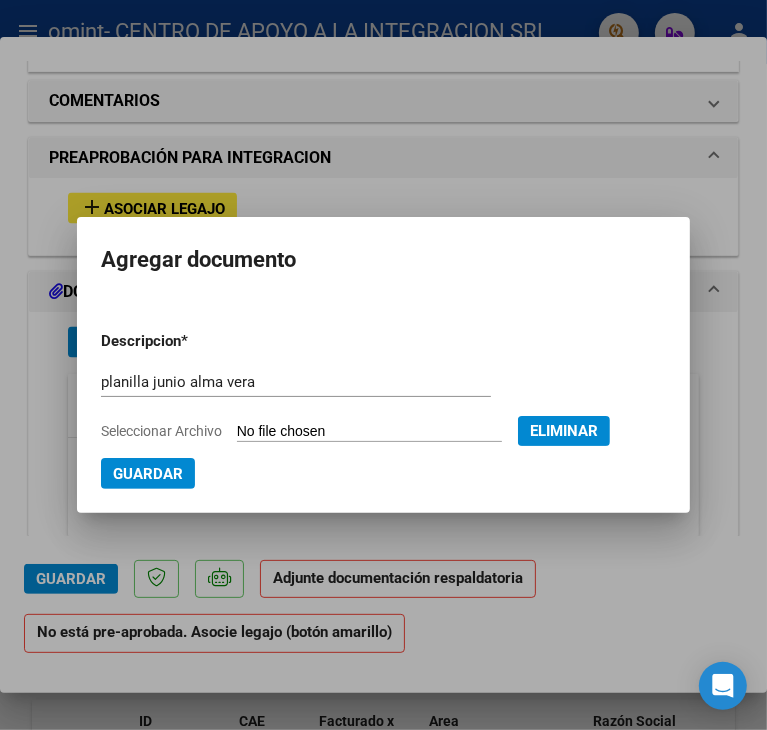 click on "Eliminar" 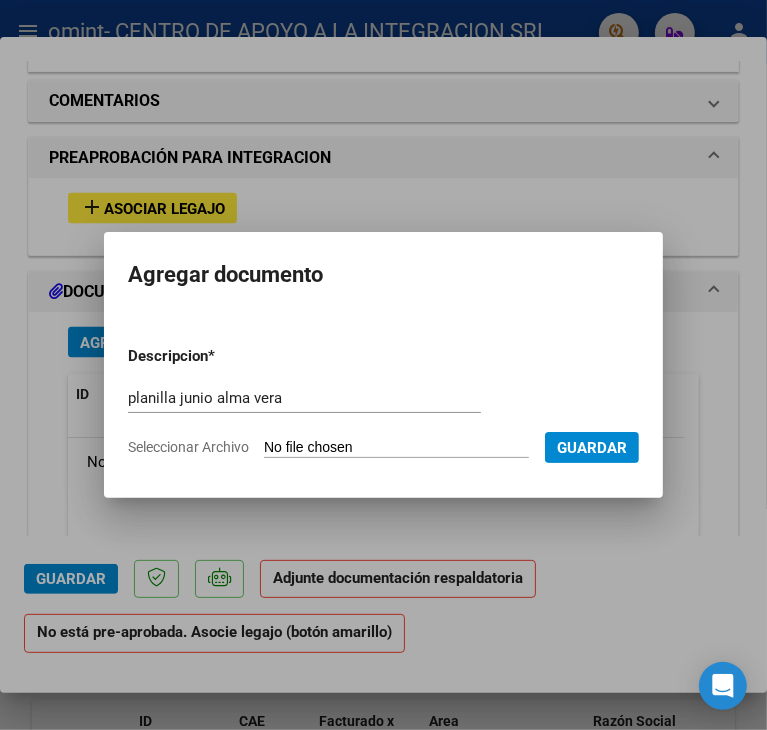 click on "Seleccionar Archivo" at bounding box center (396, 448) 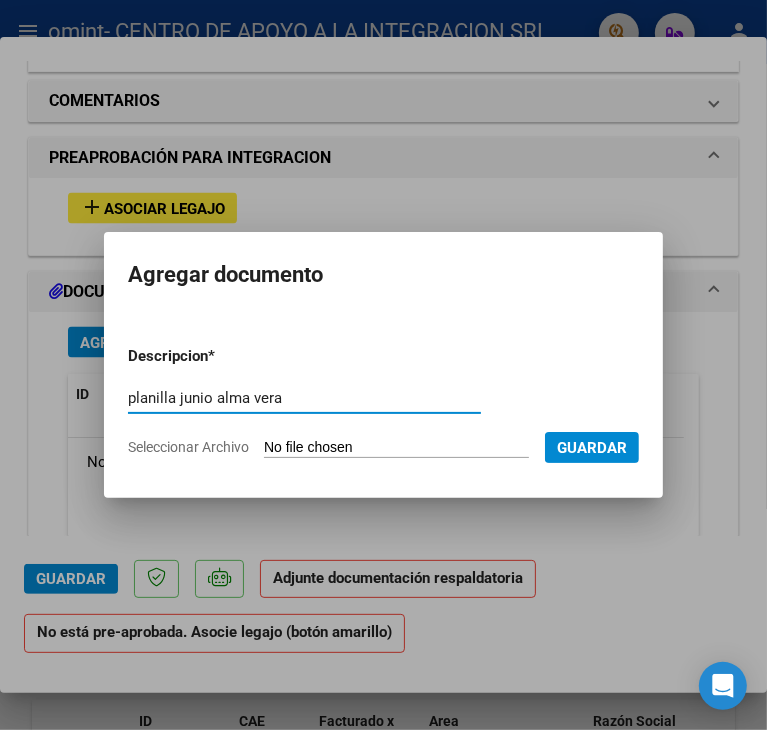 click on "planilla junio alma vera" at bounding box center [304, 398] 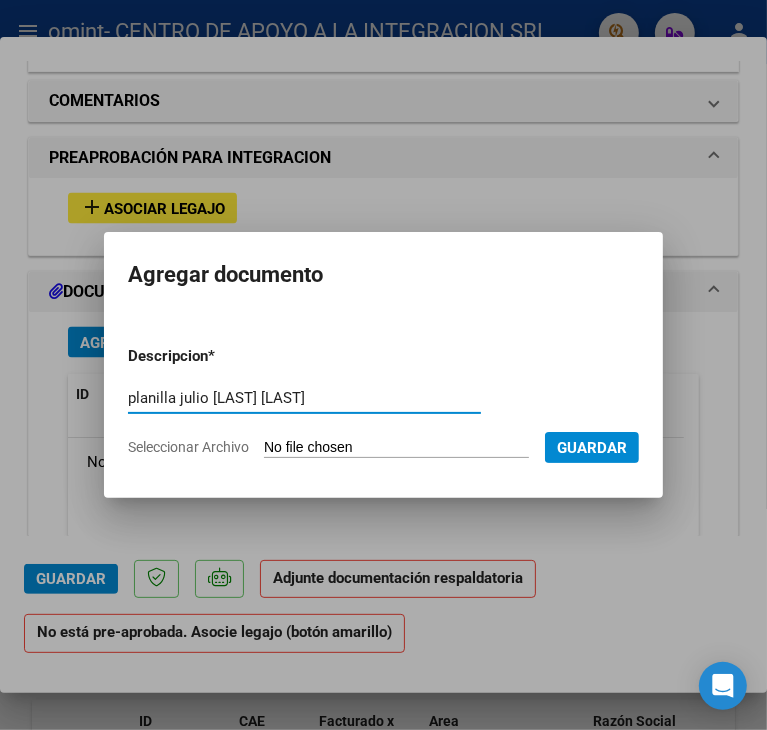 type on "planilla julio [LAST] [LAST]" 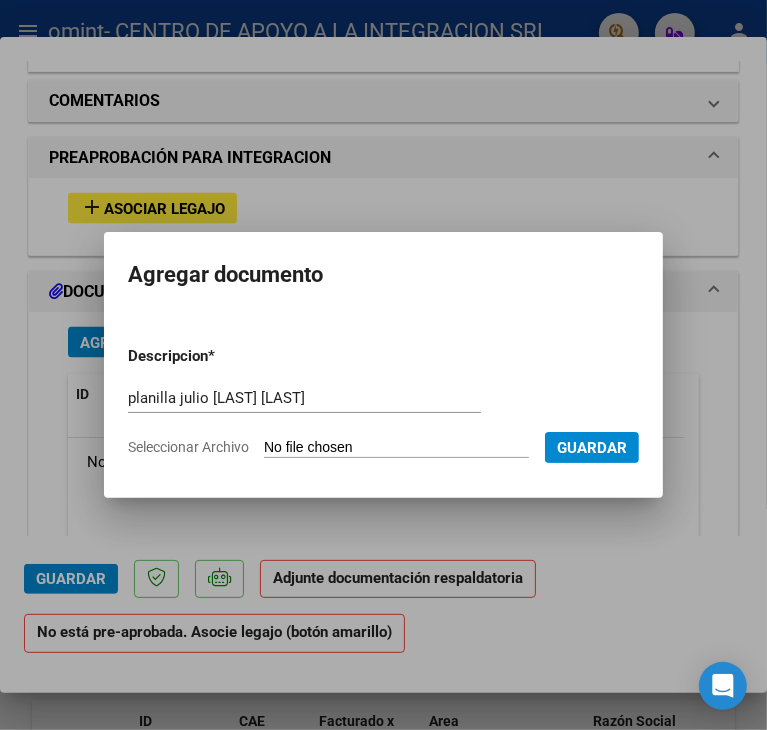 click on "Seleccionar Archivo" at bounding box center [396, 448] 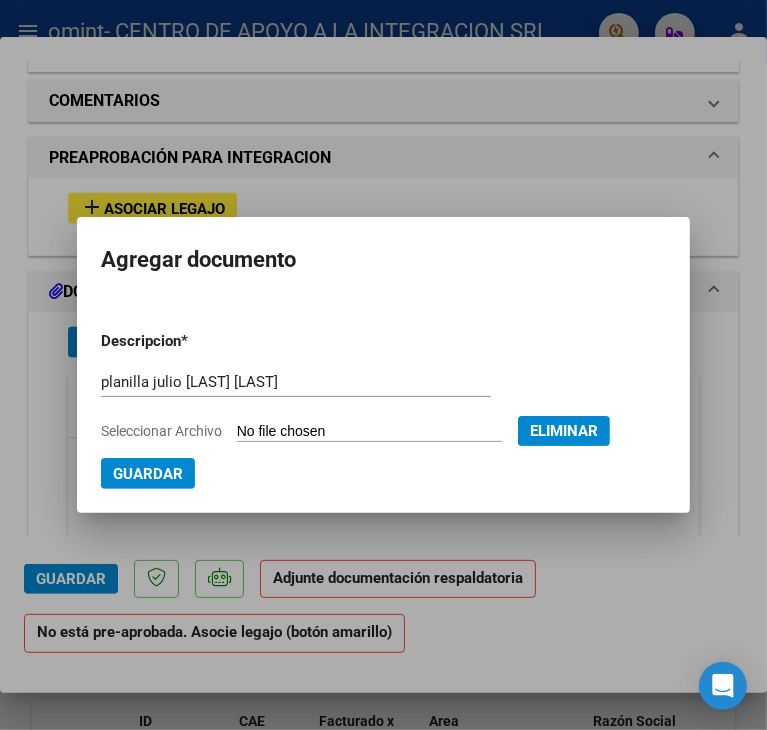 click on "Guardar" at bounding box center [148, 474] 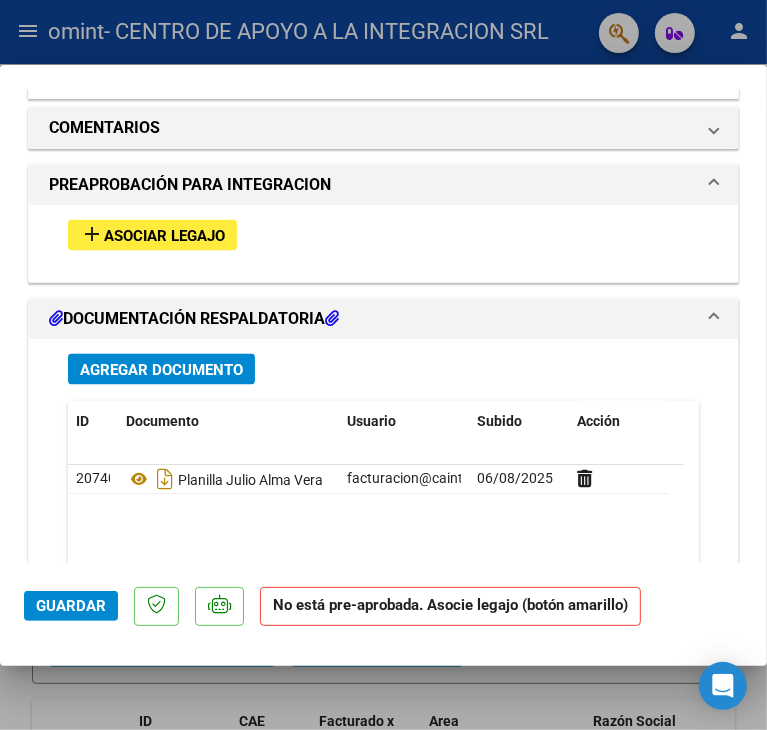 click on "Guardar No está pre-aprobada. Asocie legajo (botón amarillo)" 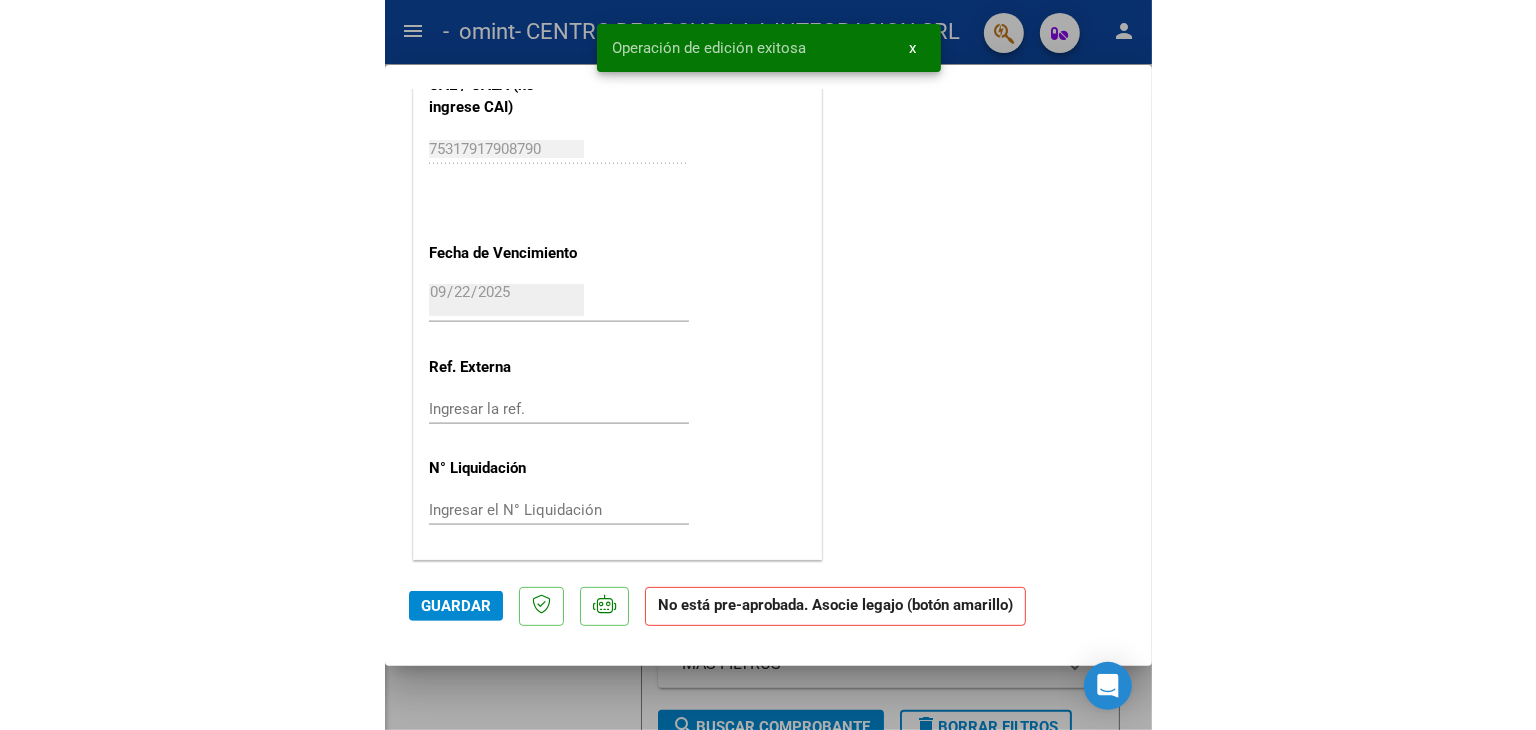scroll, scrollTop: 1260, scrollLeft: 0, axis: vertical 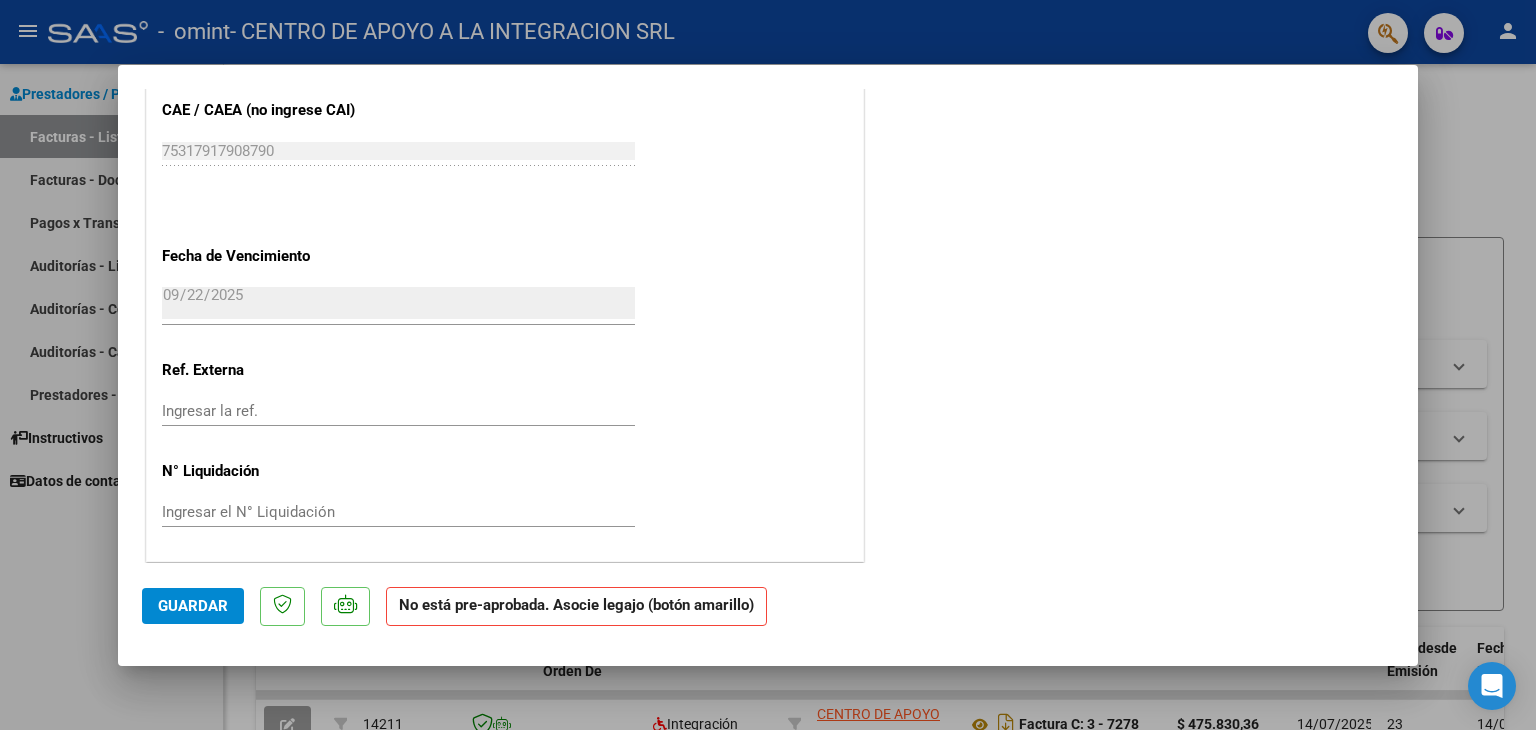 click at bounding box center [768, 365] 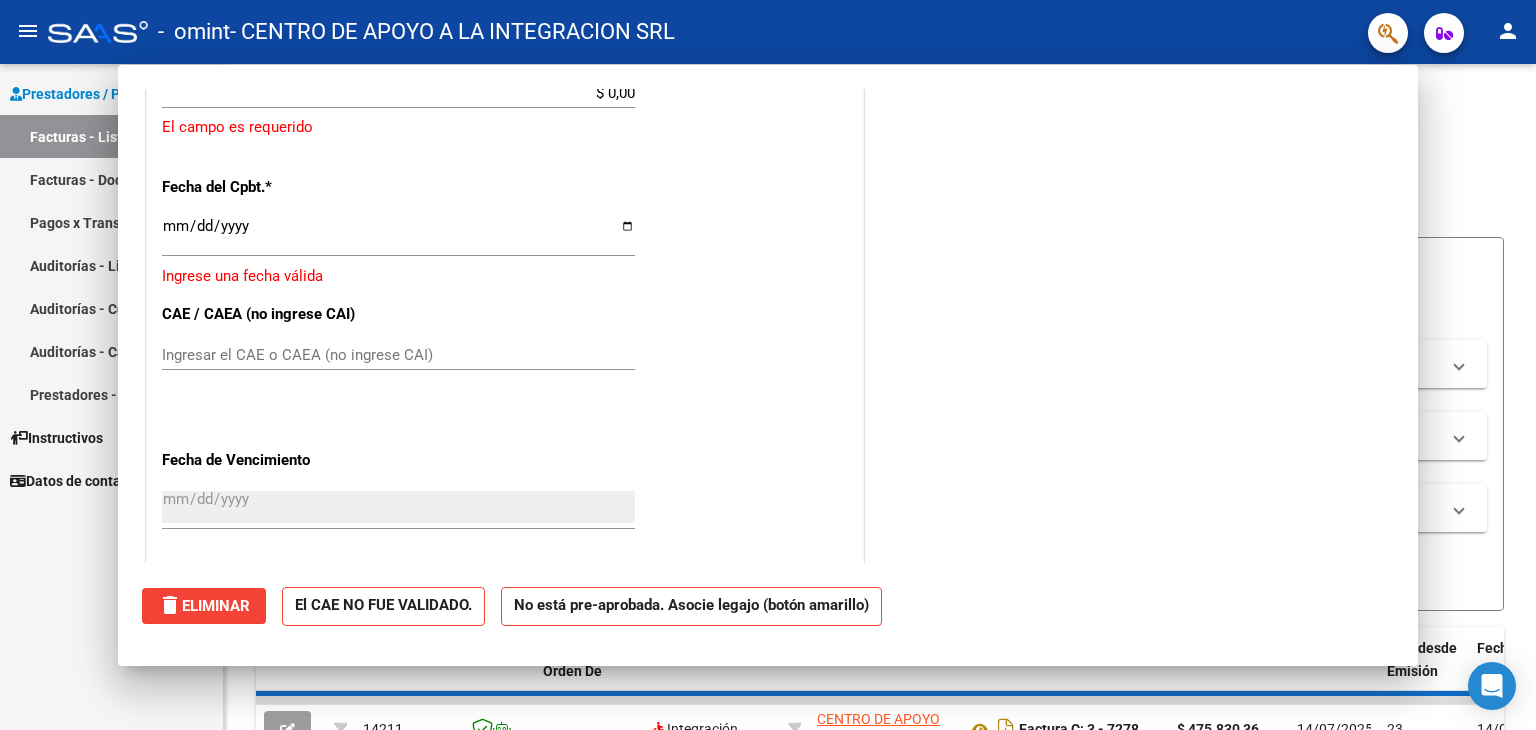 scroll, scrollTop: 0, scrollLeft: 0, axis: both 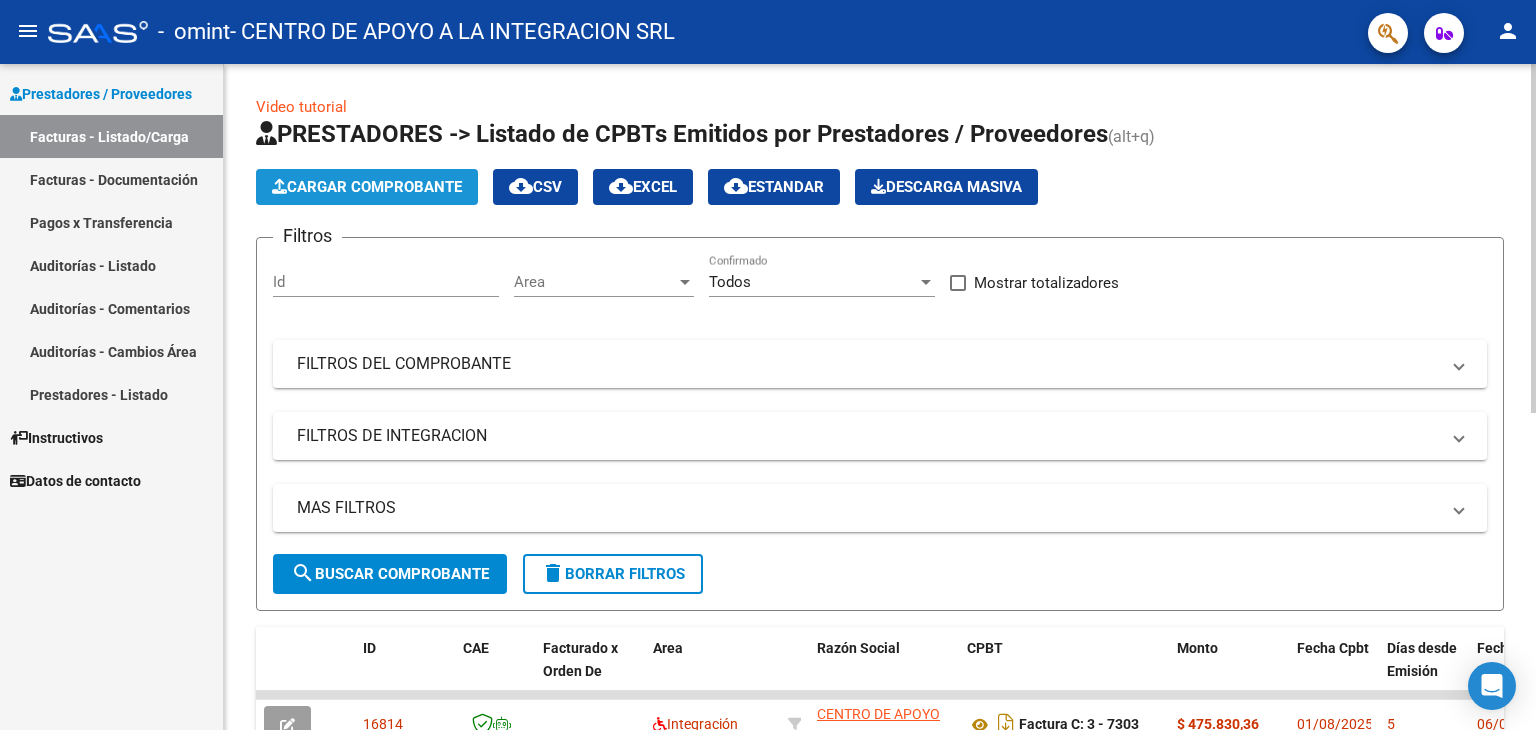 click on "Cargar Comprobante" 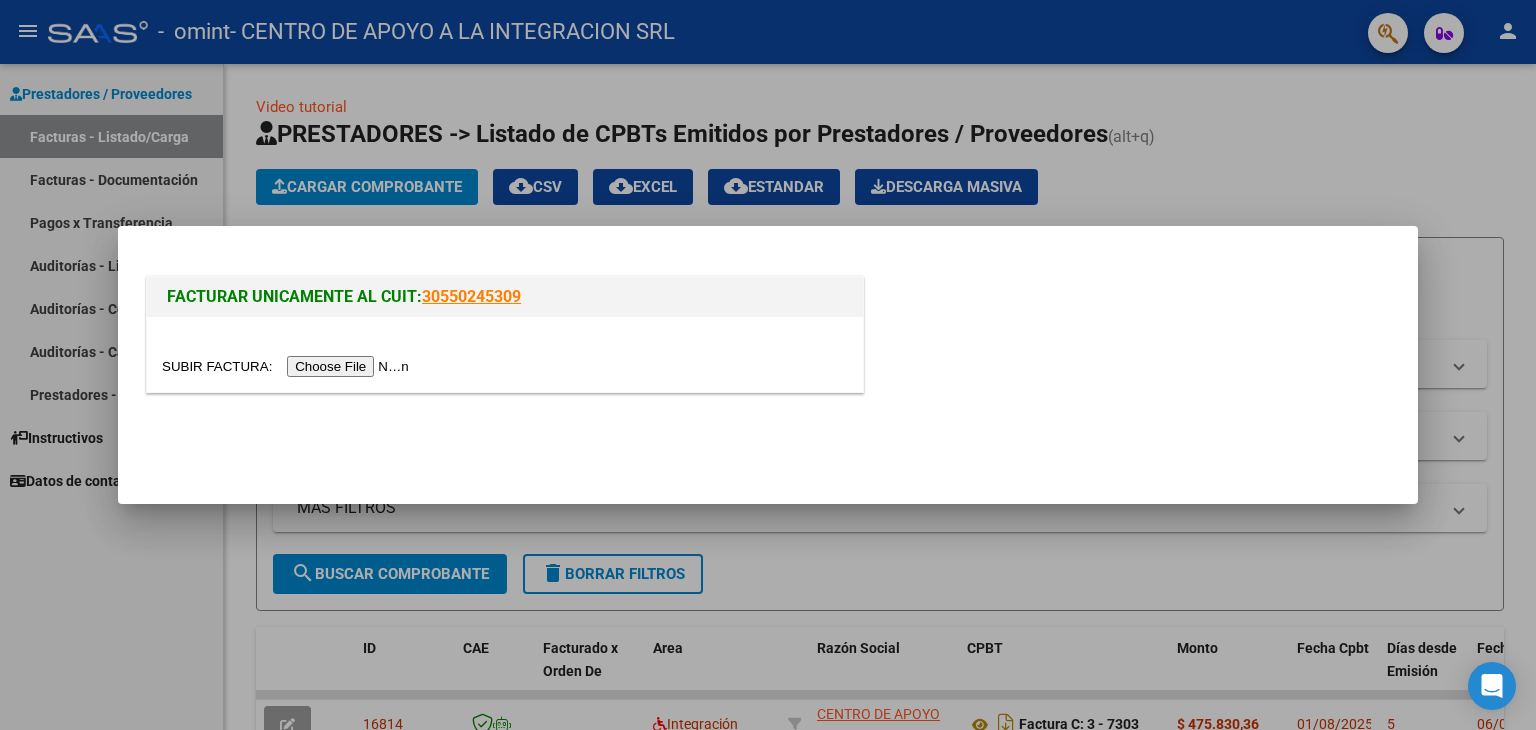 click at bounding box center [288, 366] 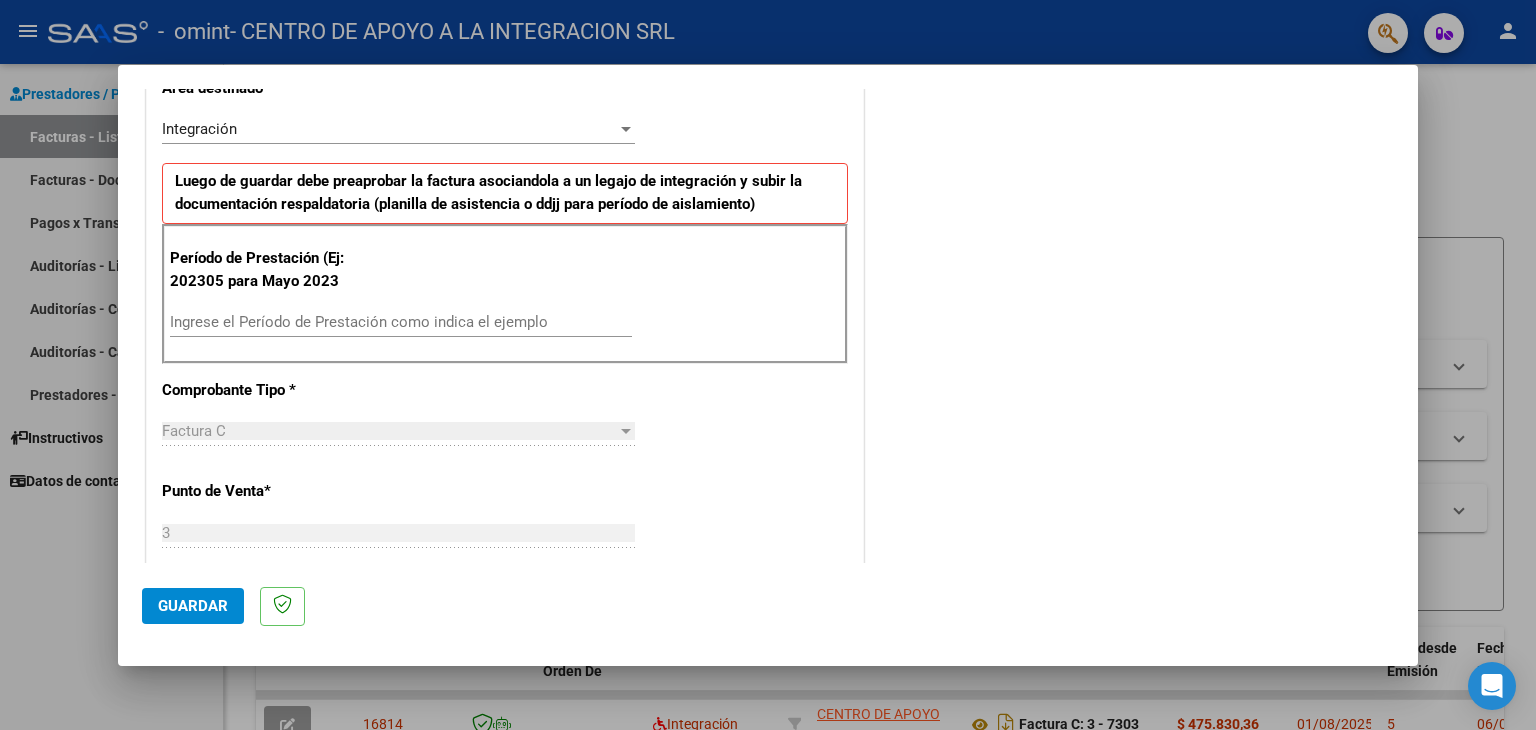 scroll, scrollTop: 447, scrollLeft: 0, axis: vertical 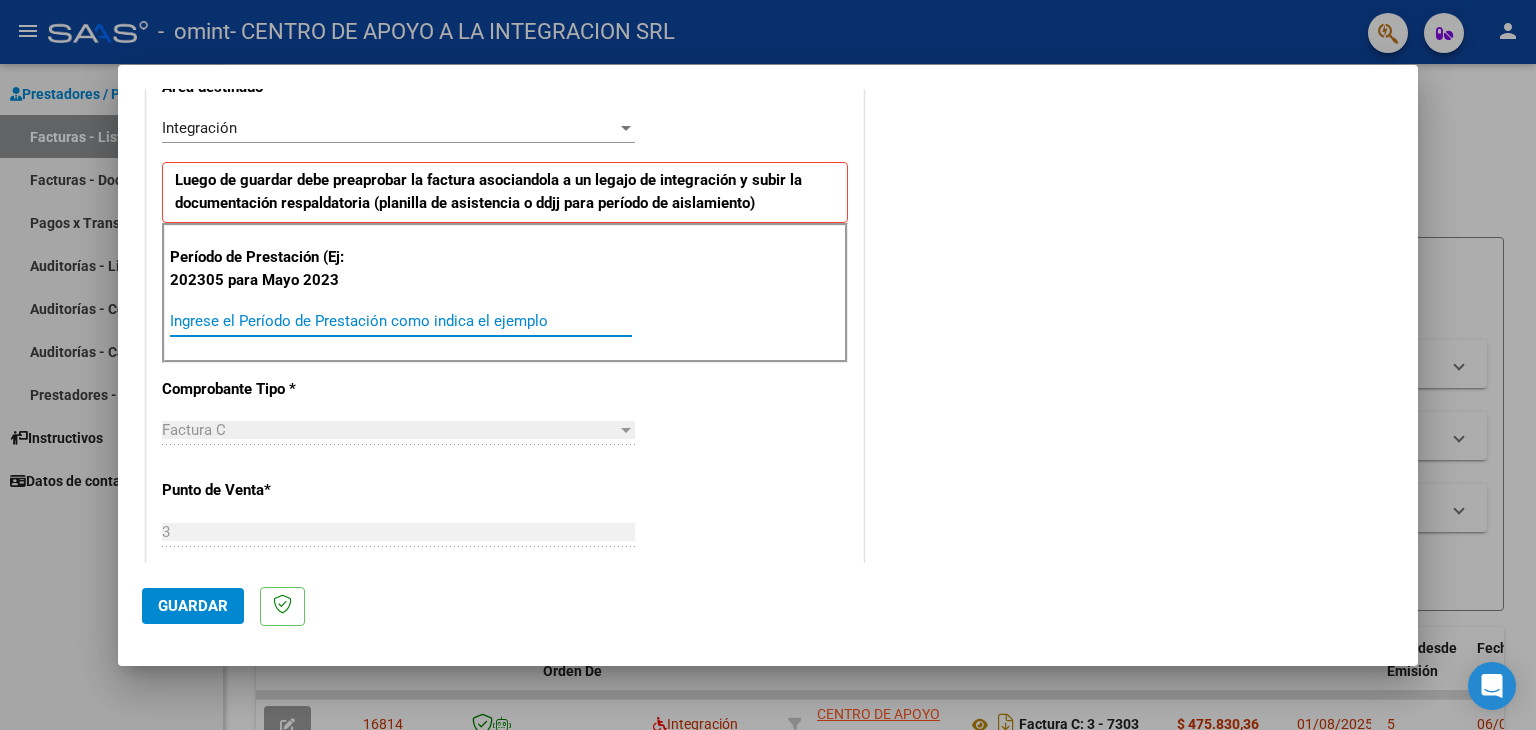 click on "Ingrese el Período de Prestación como indica el ejemplo" at bounding box center (401, 321) 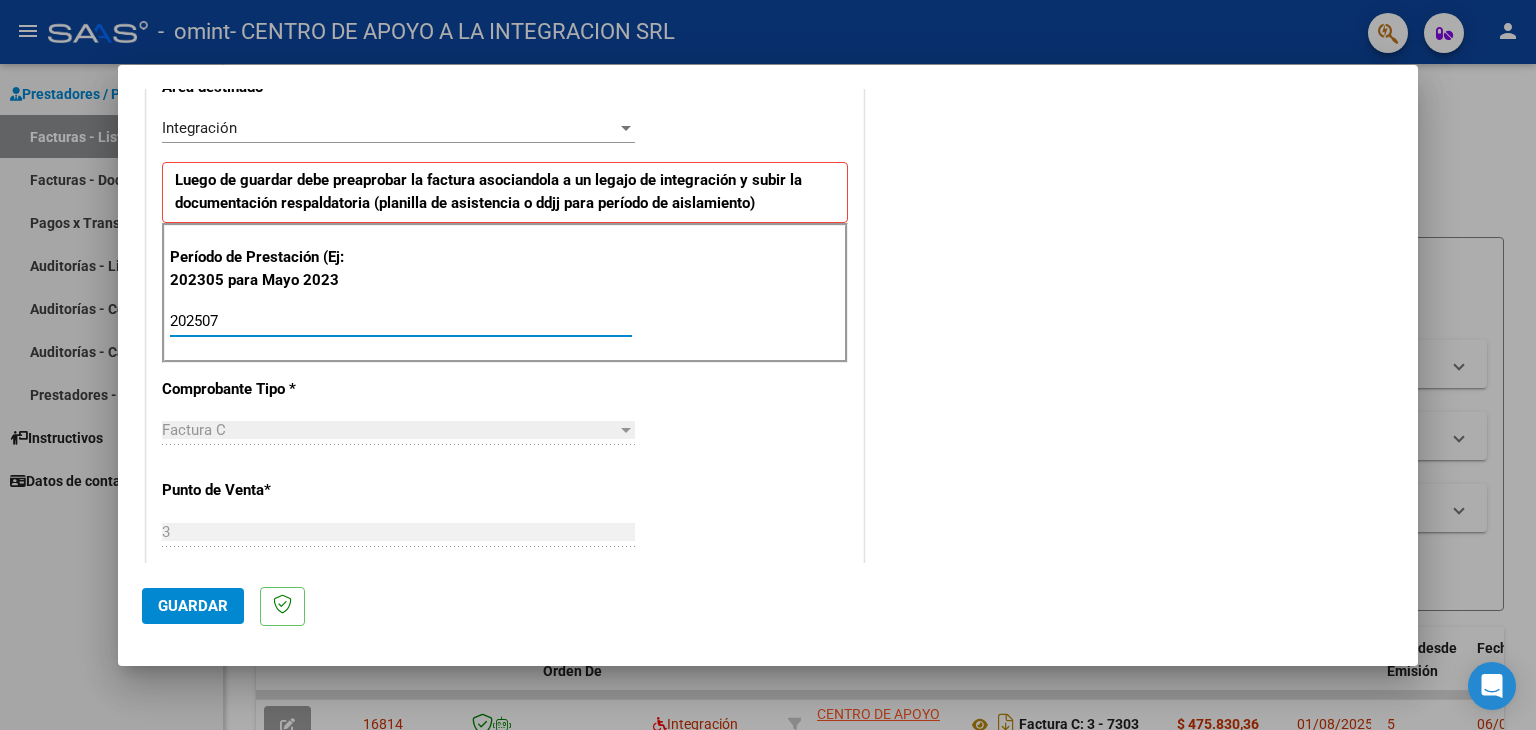 type on "202507" 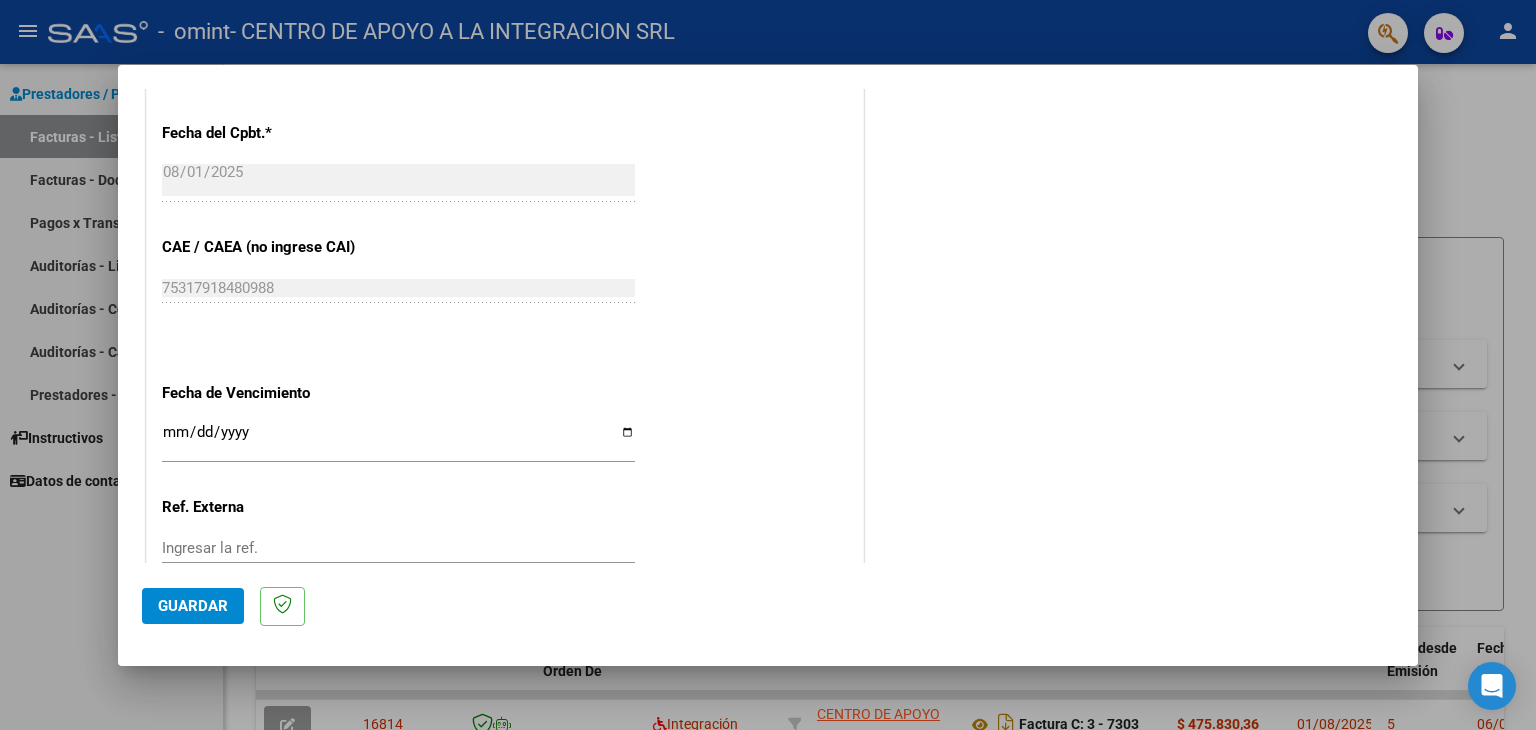 scroll, scrollTop: 1122, scrollLeft: 0, axis: vertical 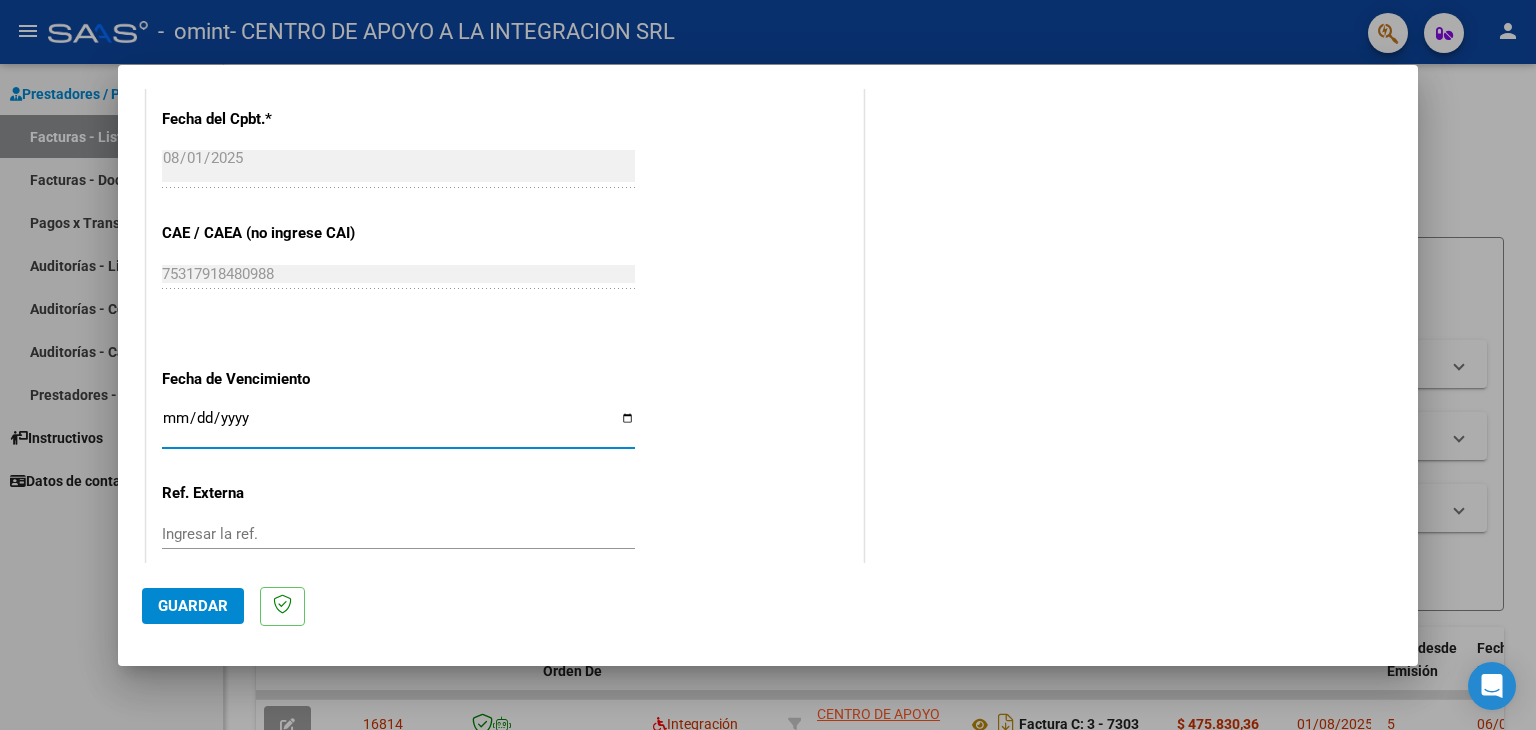 click on "Ingresar la fecha" at bounding box center [398, 426] 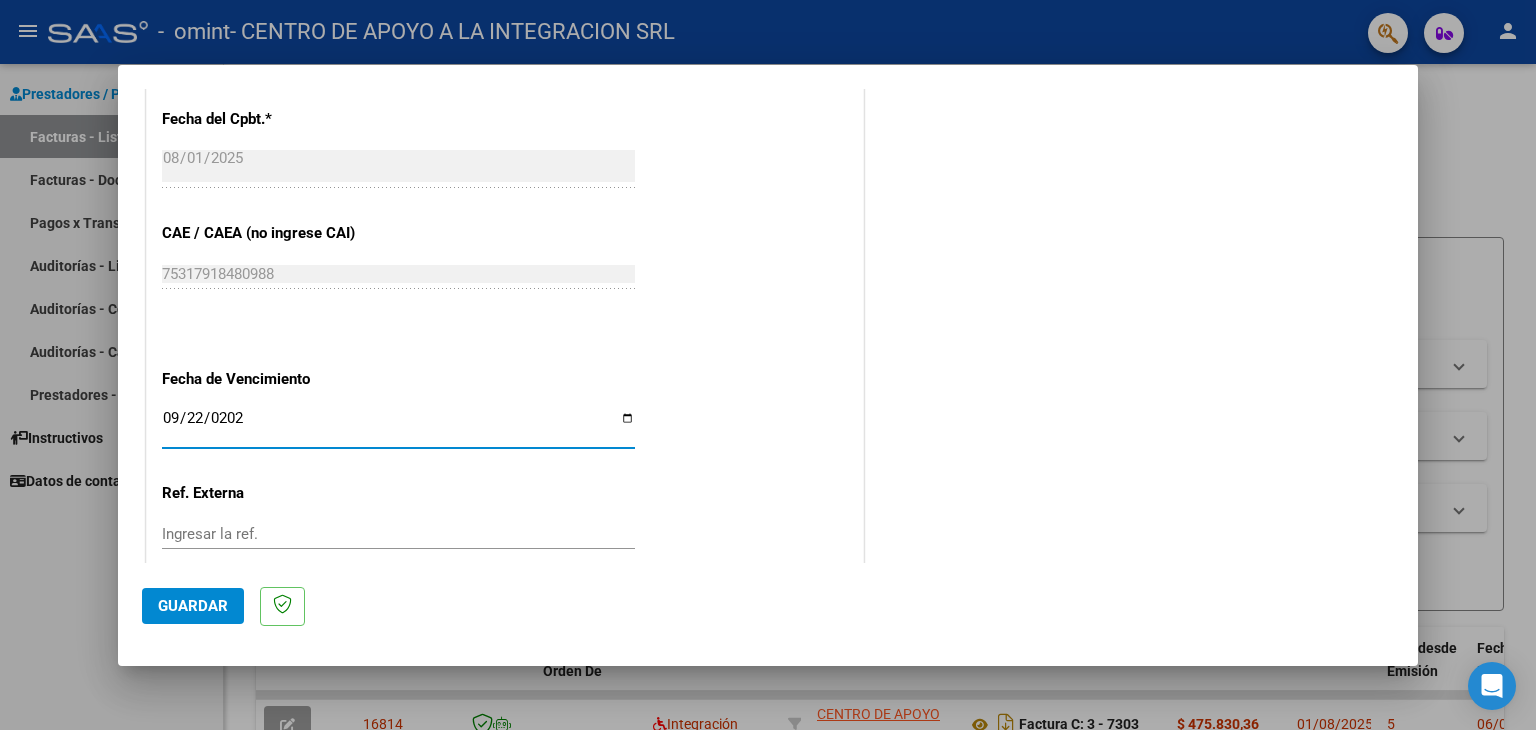 type on "2025-09-22" 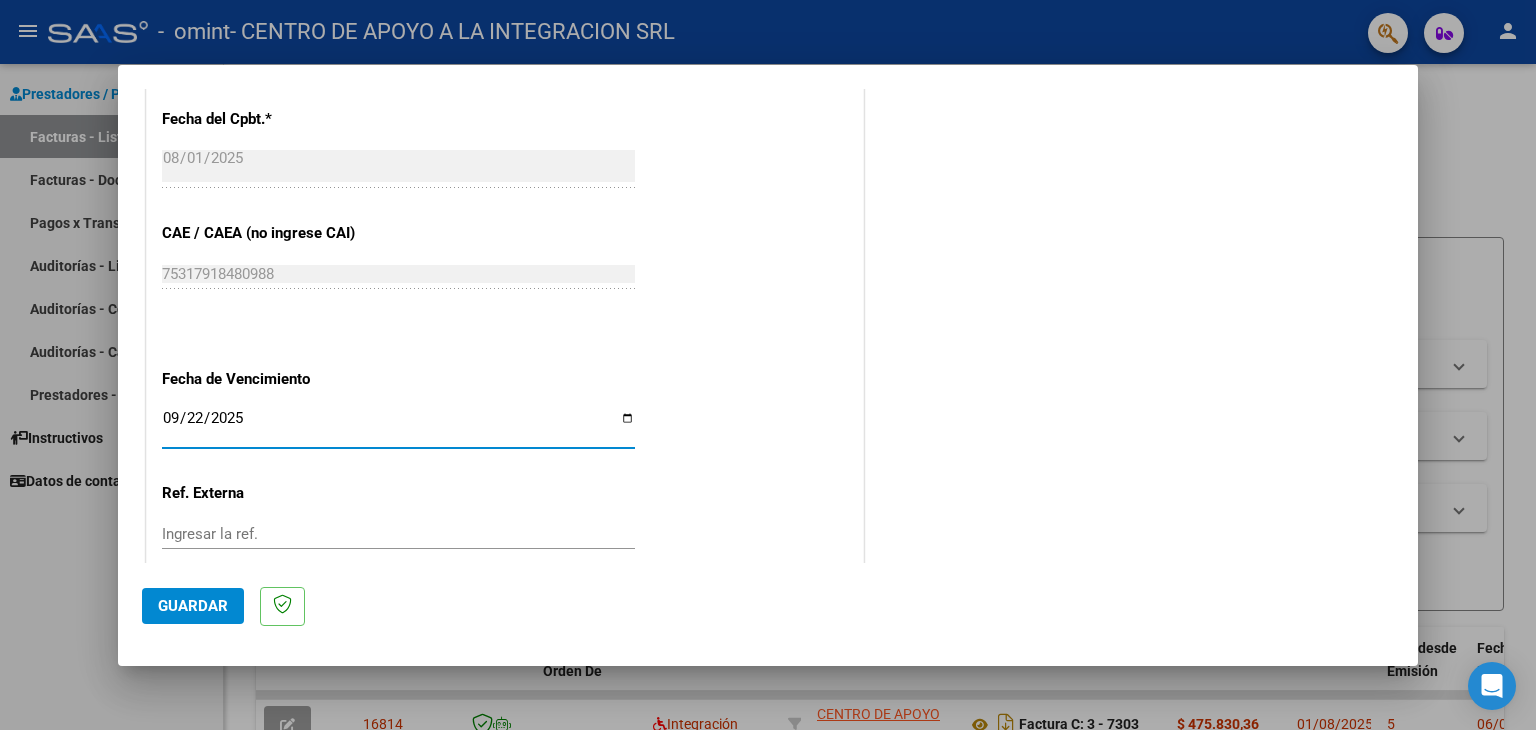 scroll, scrollTop: 1245, scrollLeft: 0, axis: vertical 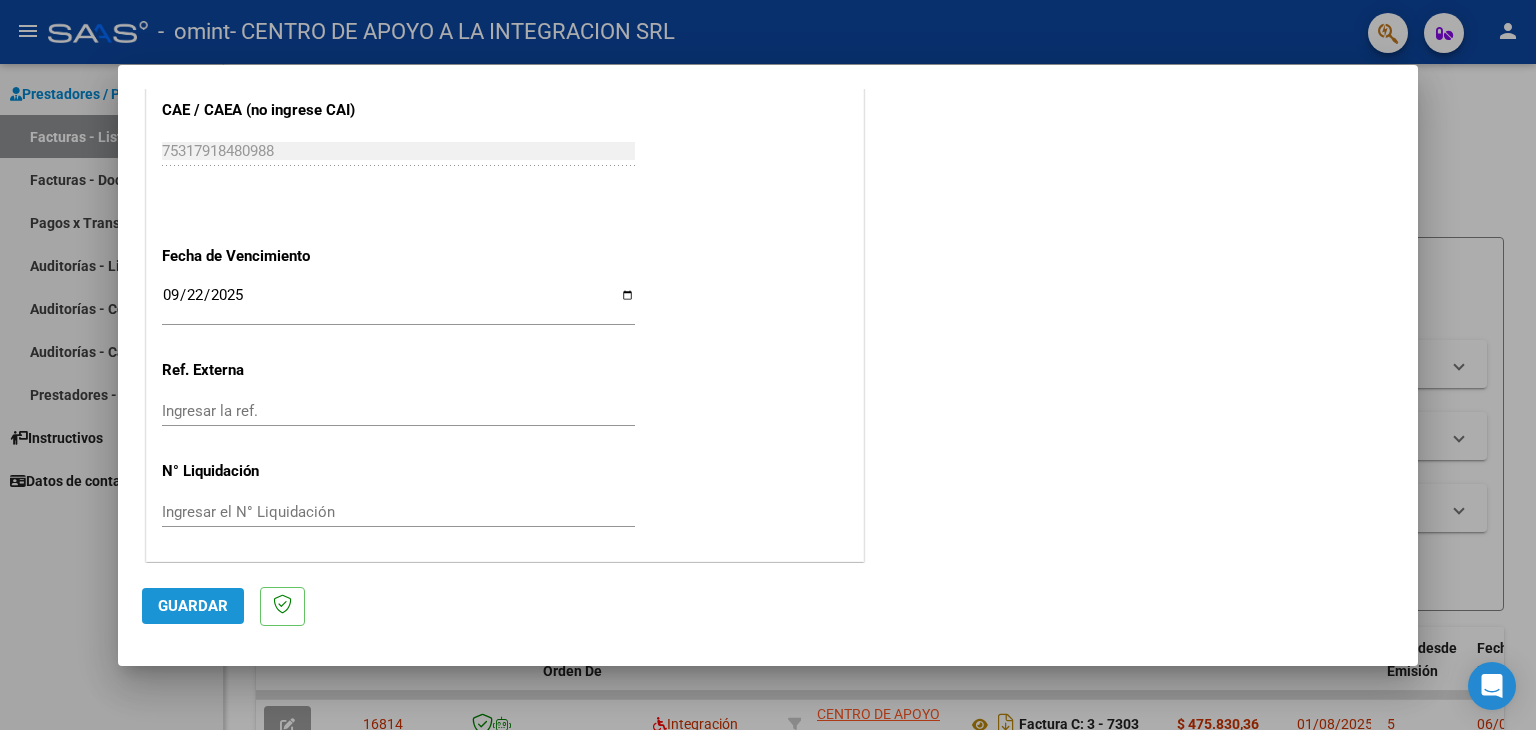 click on "Guardar" 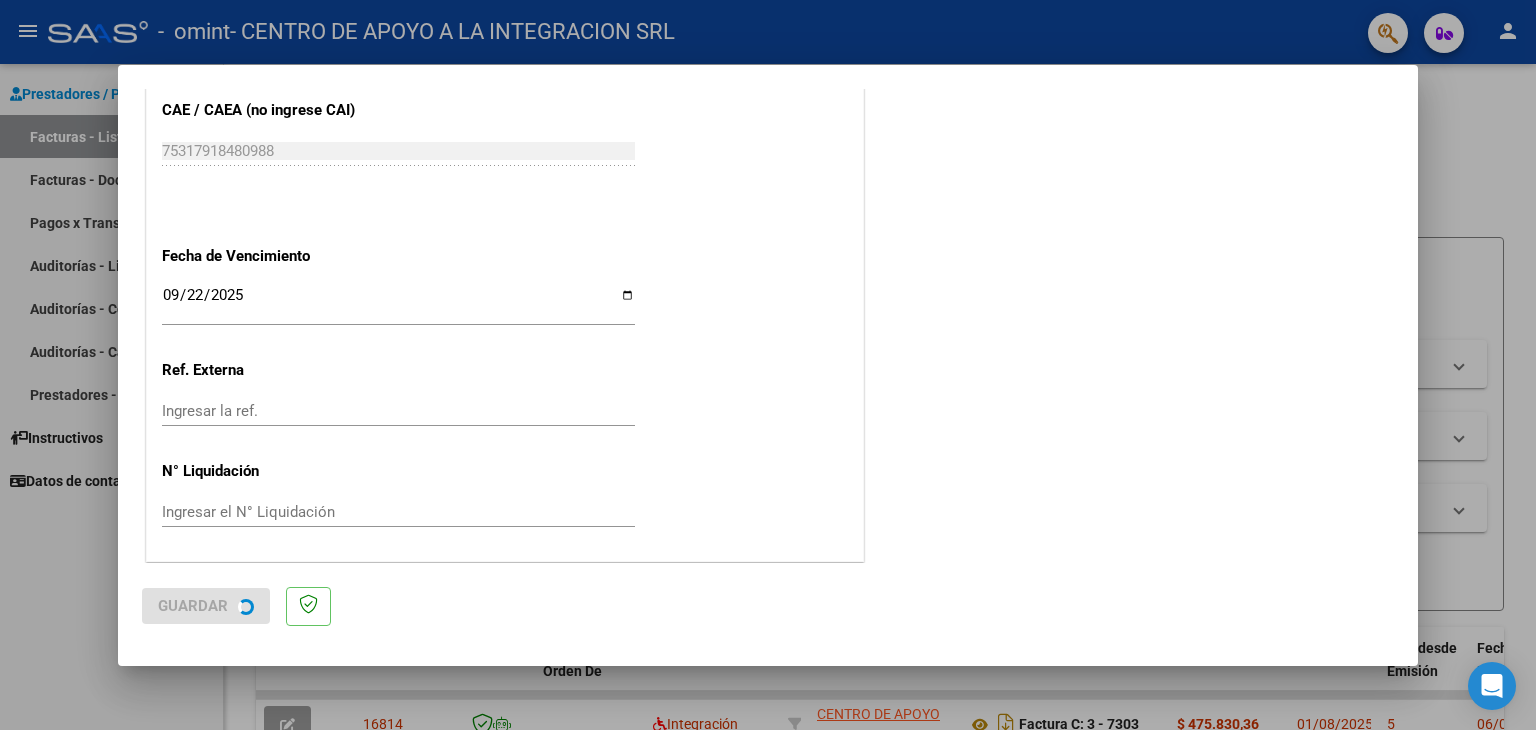 scroll, scrollTop: 0, scrollLeft: 0, axis: both 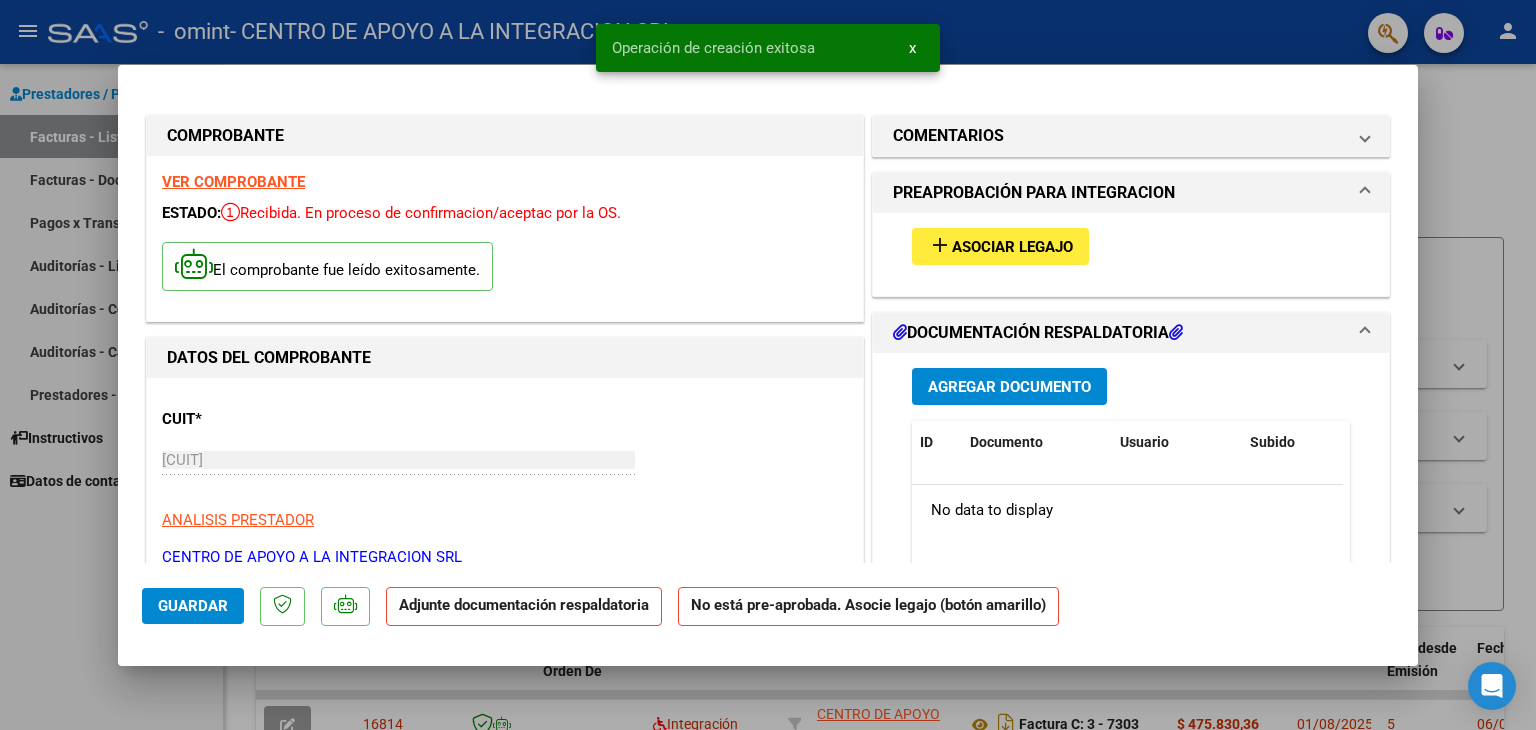 click on "Agregar Documento" at bounding box center (1009, 387) 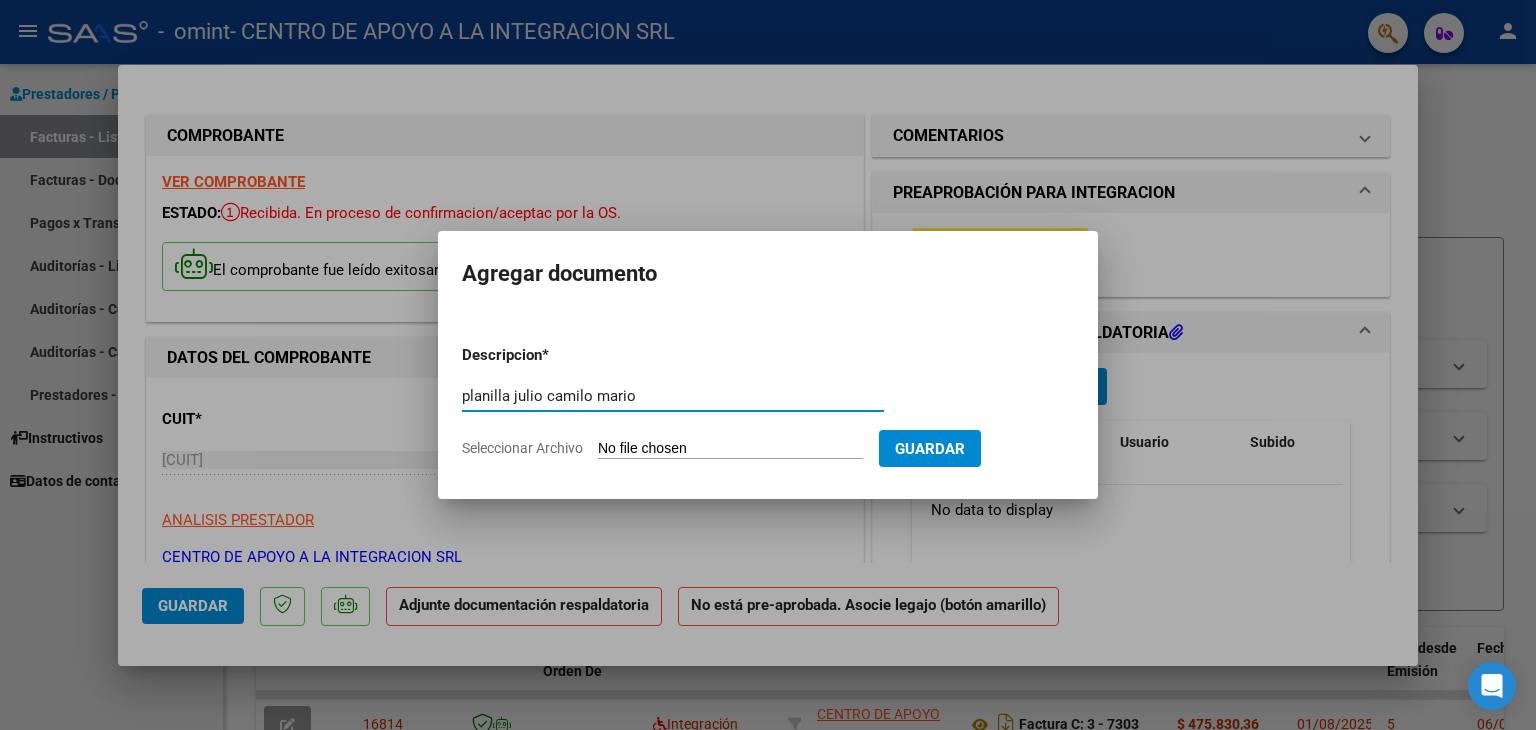 type on "planilla julio camilo mario" 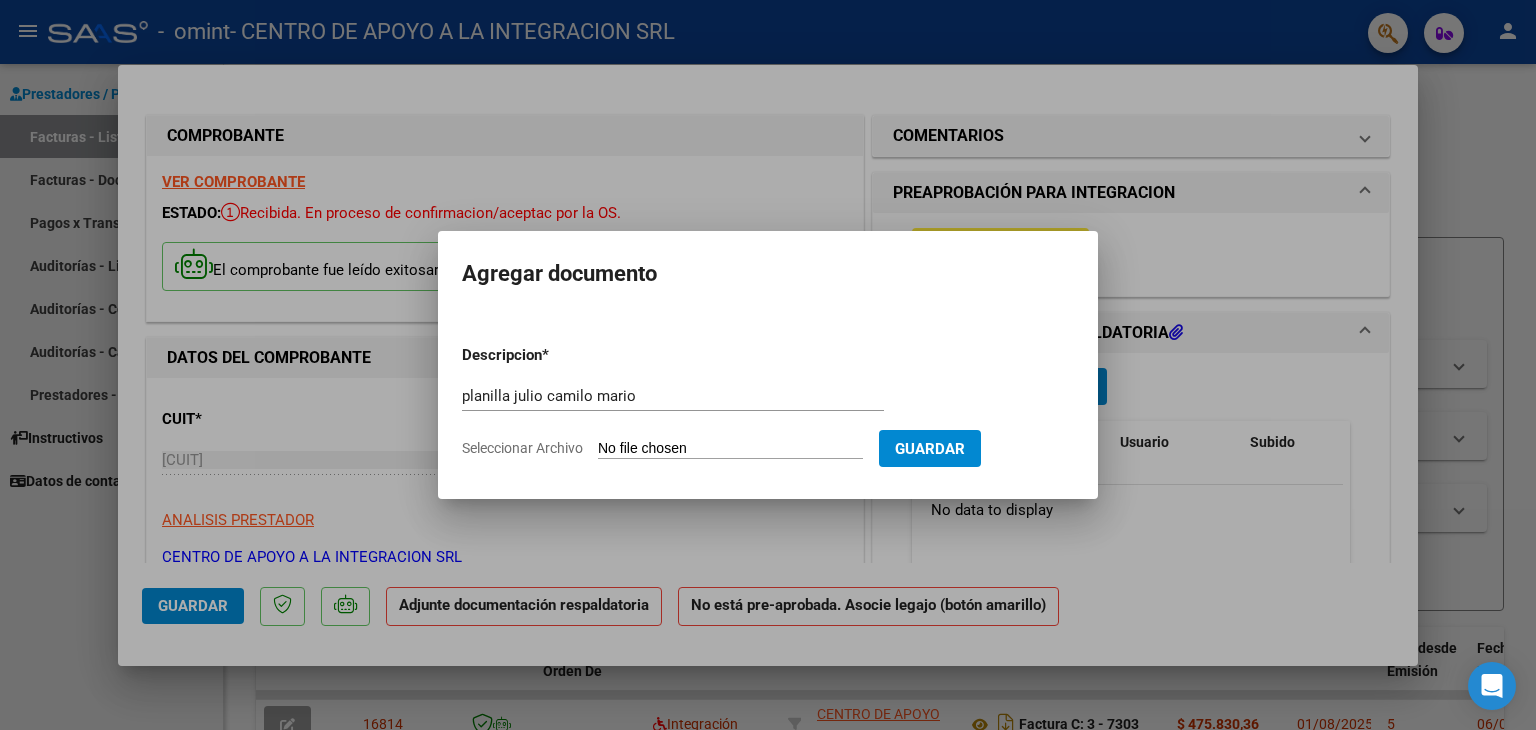 click on "Seleccionar Archivo" at bounding box center (730, 449) 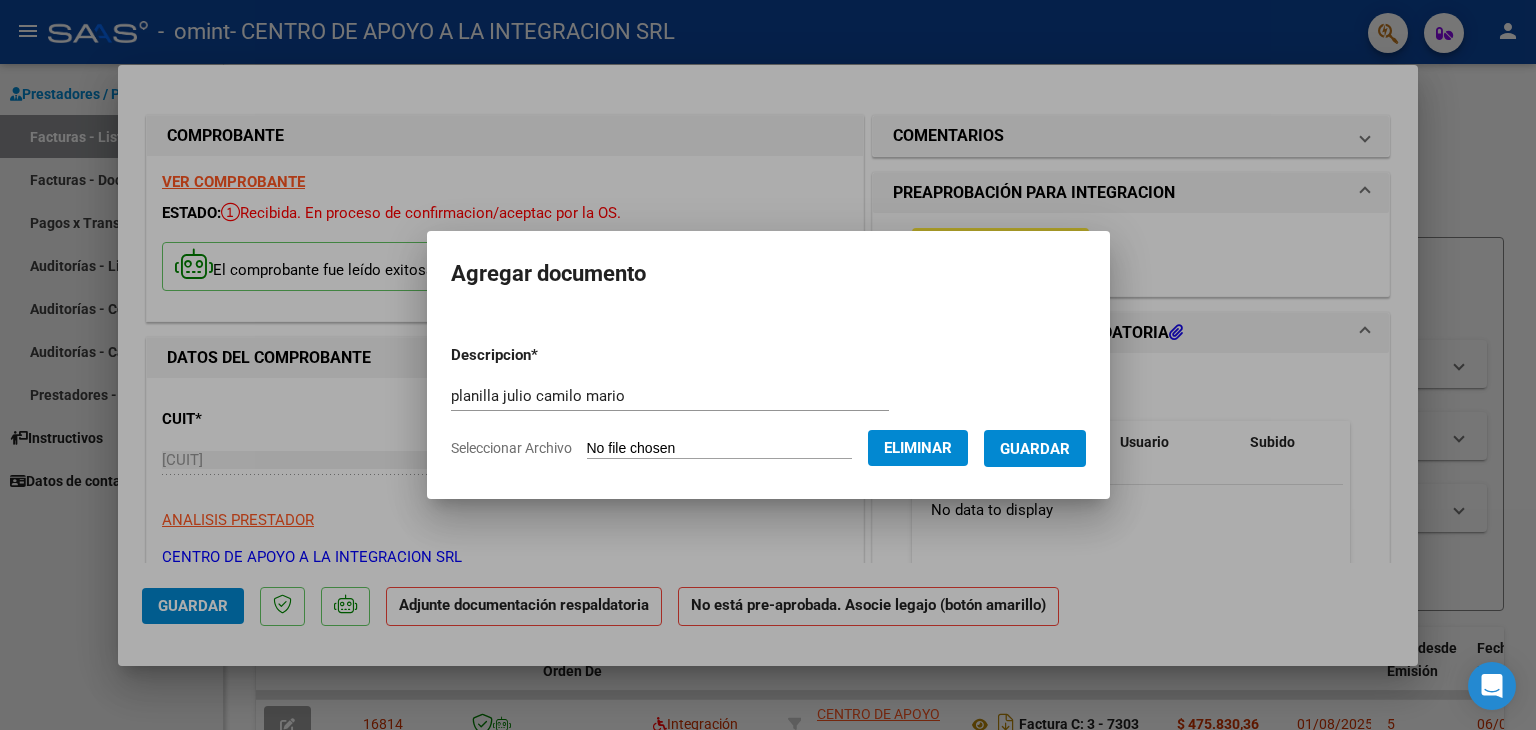 click on "Guardar" at bounding box center (1035, 449) 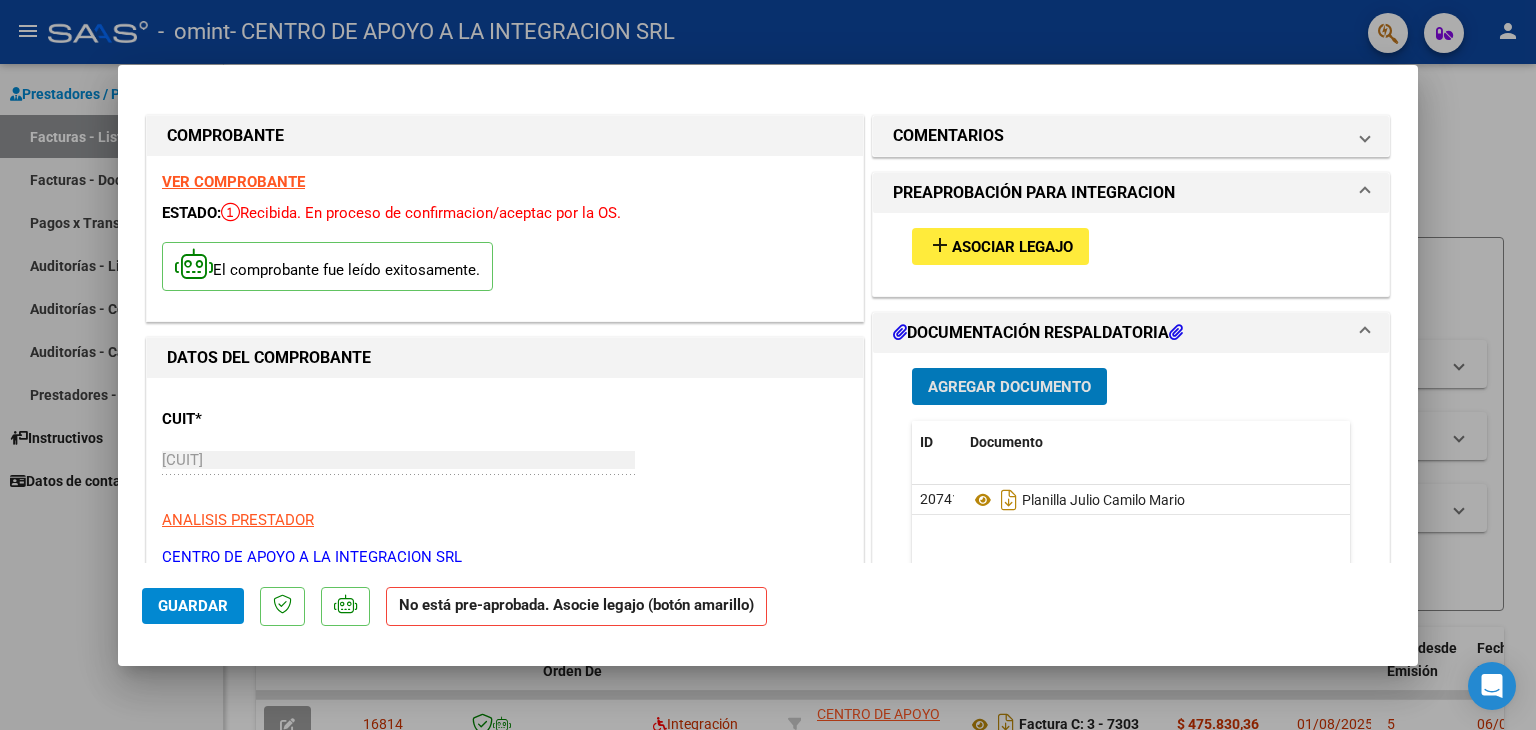 click on "Guardar" 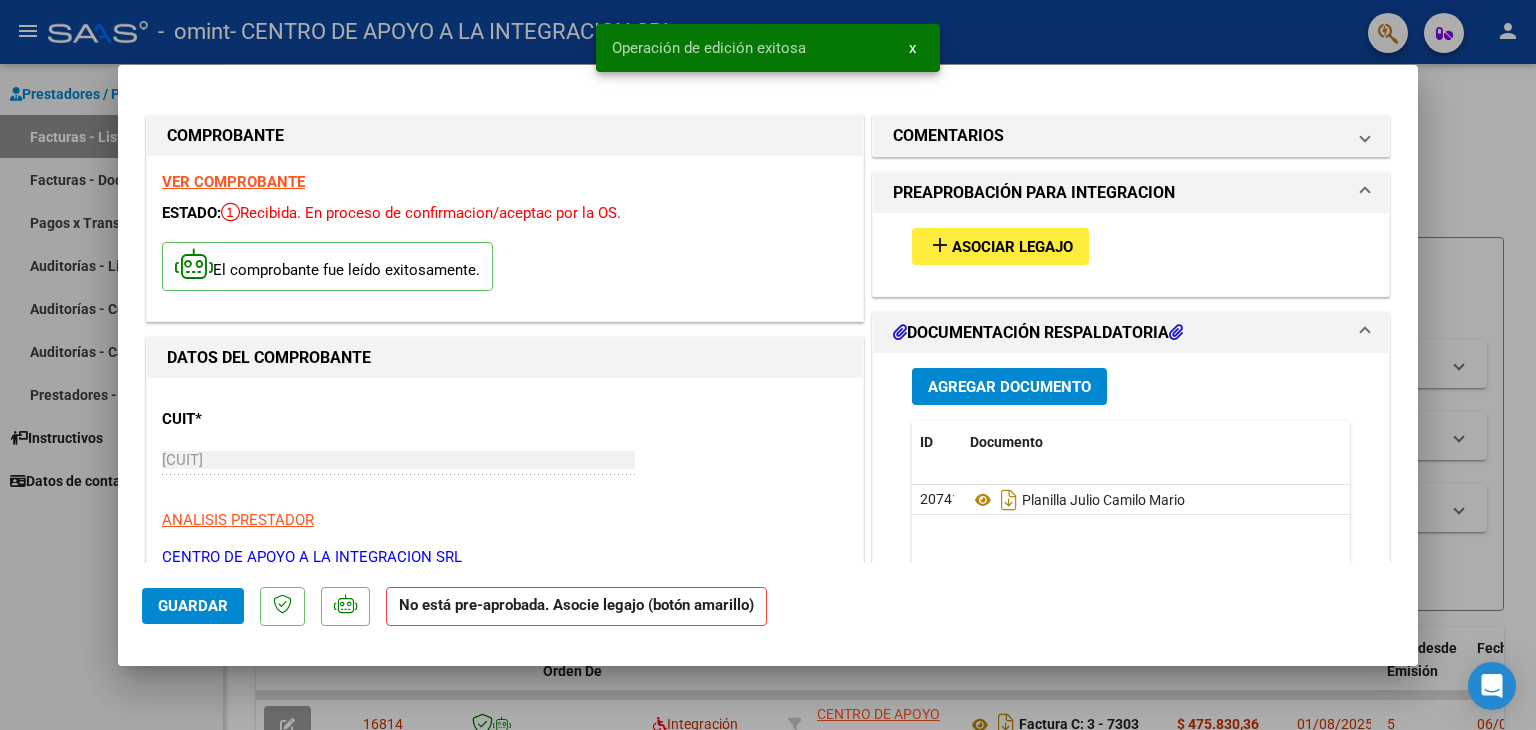 click at bounding box center [768, 365] 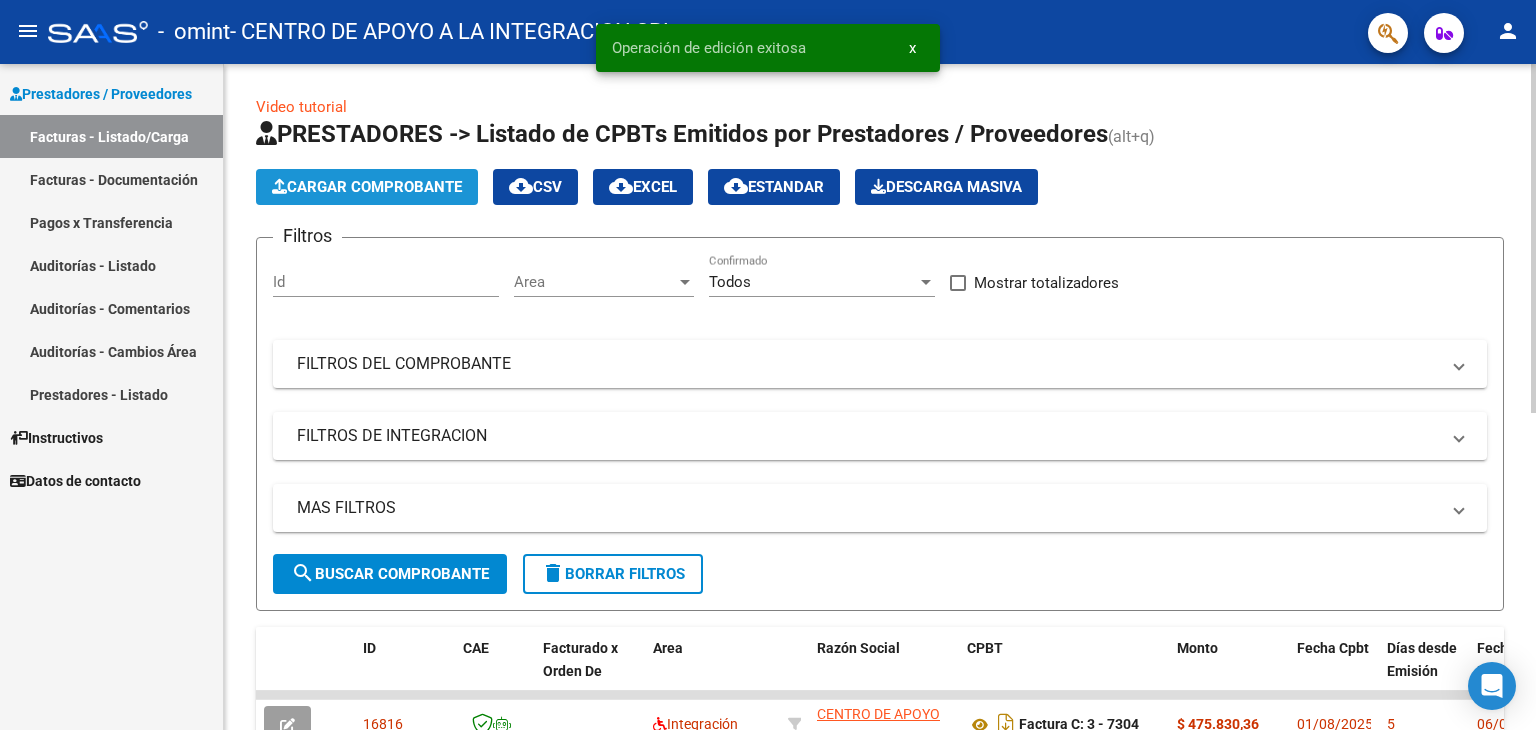 click on "Cargar Comprobante" 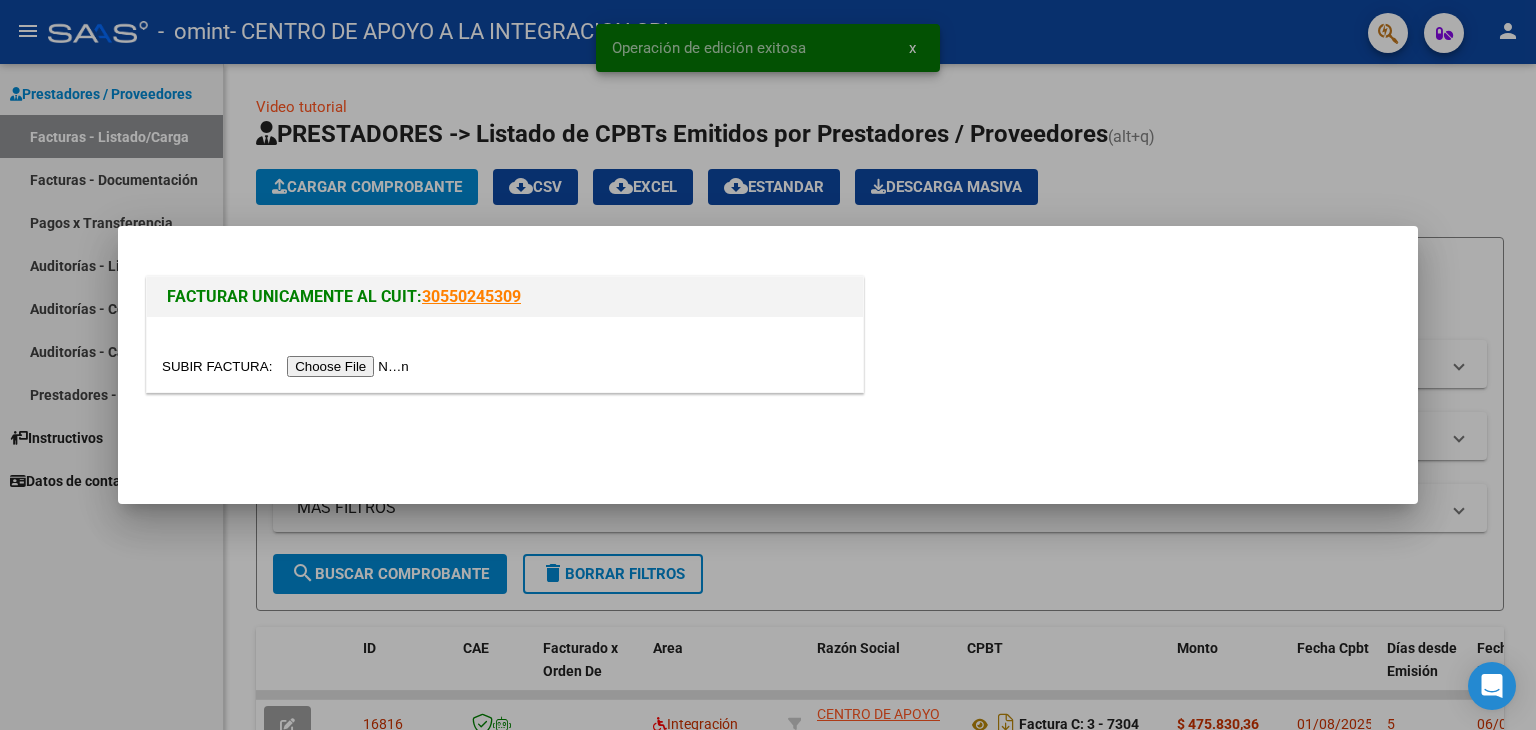 click at bounding box center (288, 366) 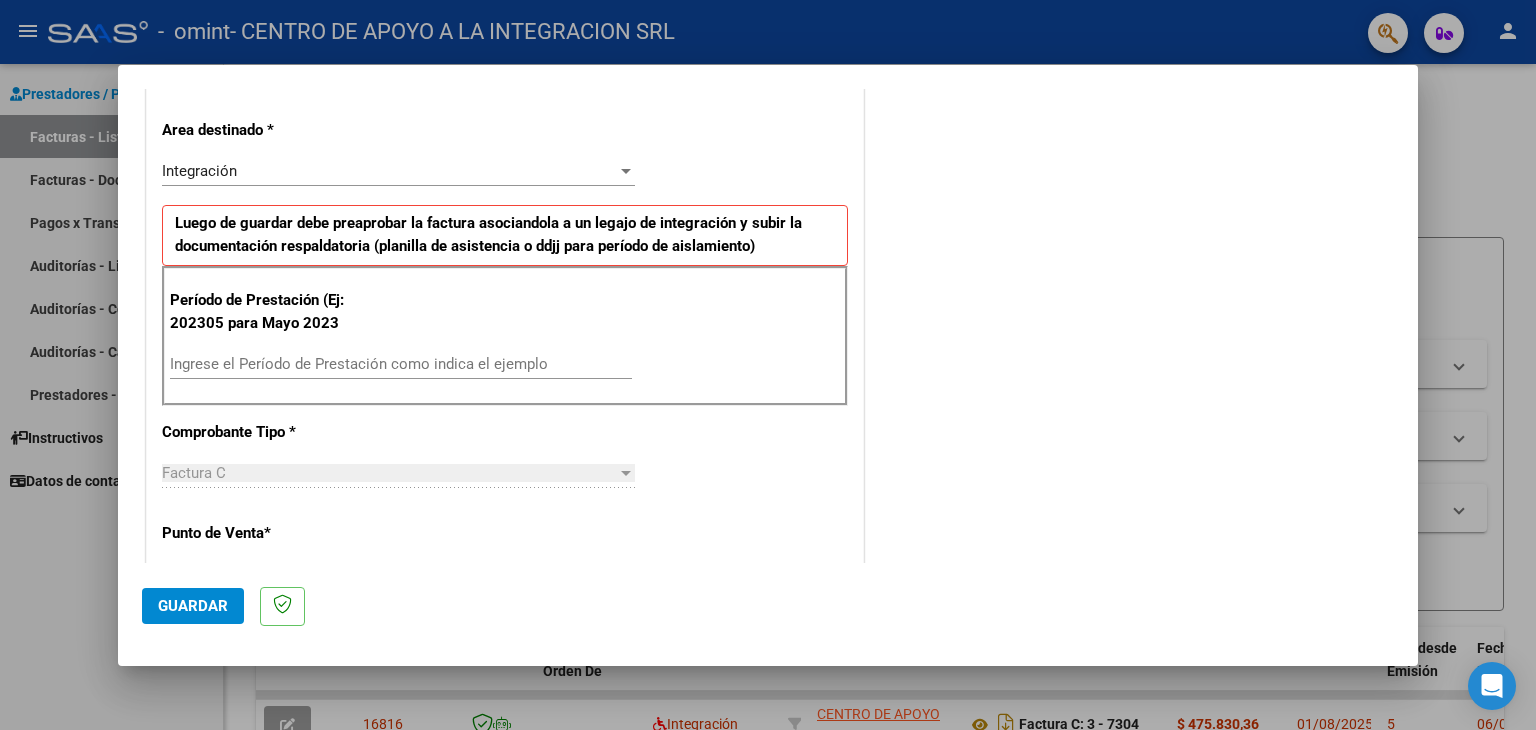 scroll, scrollTop: 414, scrollLeft: 0, axis: vertical 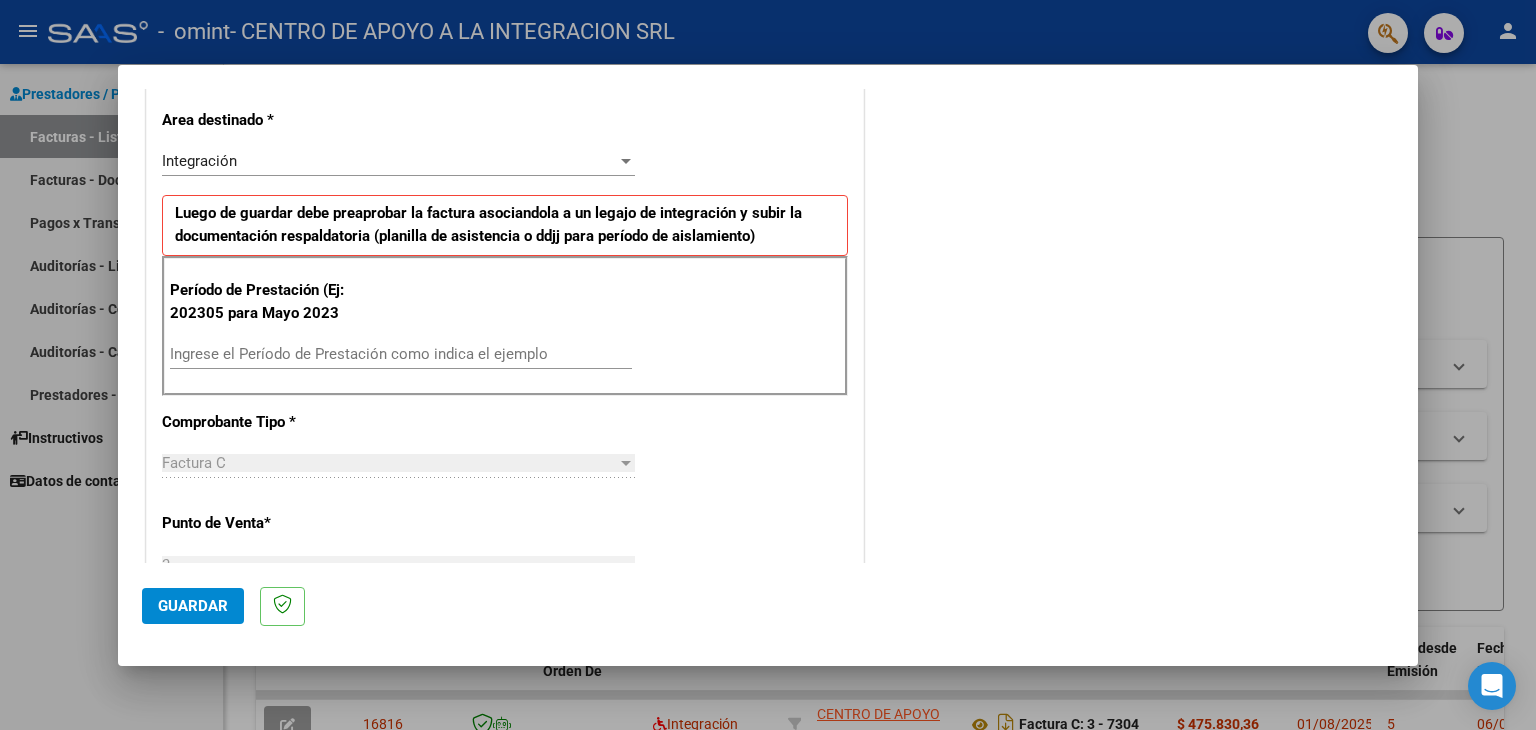 click on "Ingrese el Período de Prestación como indica el ejemplo" at bounding box center [401, 354] 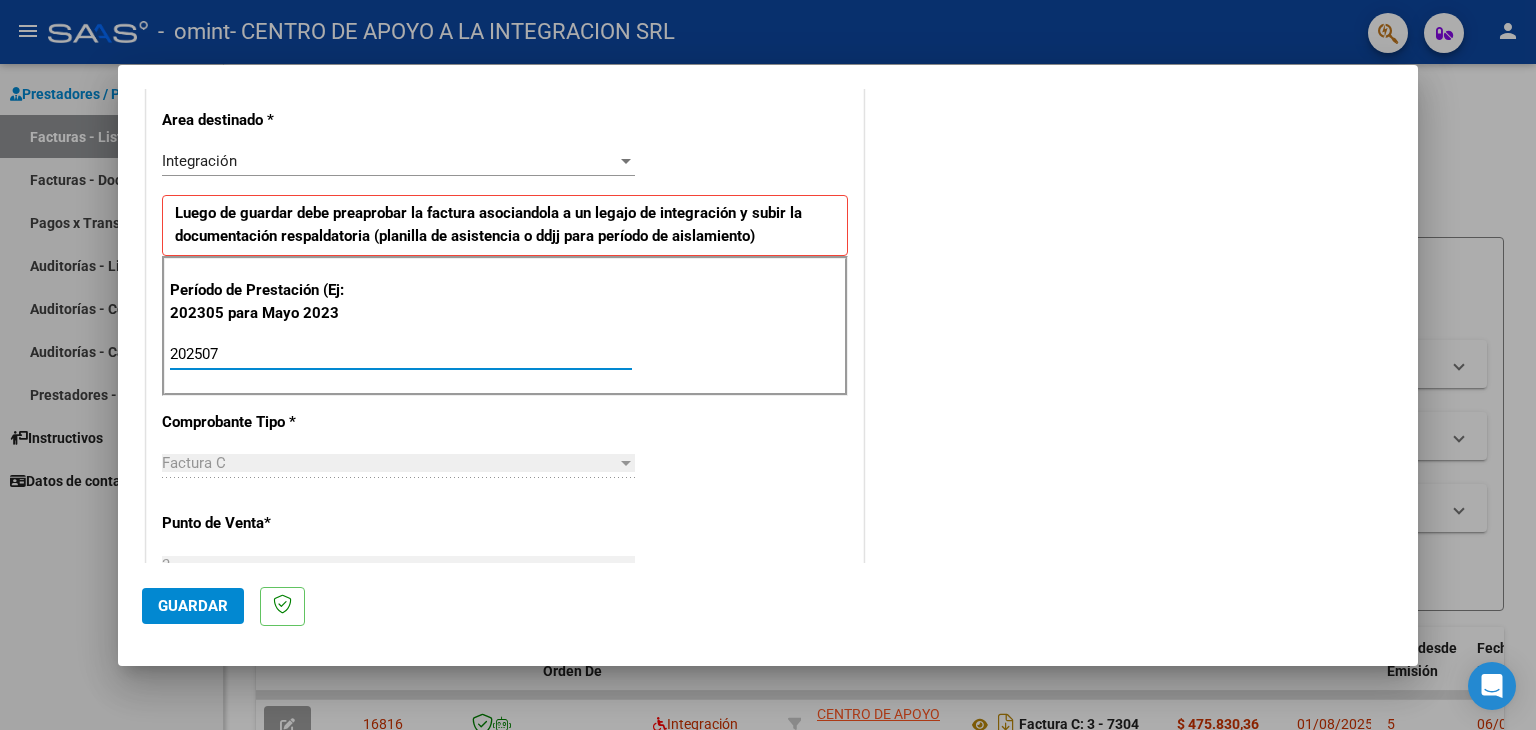 type on "202507" 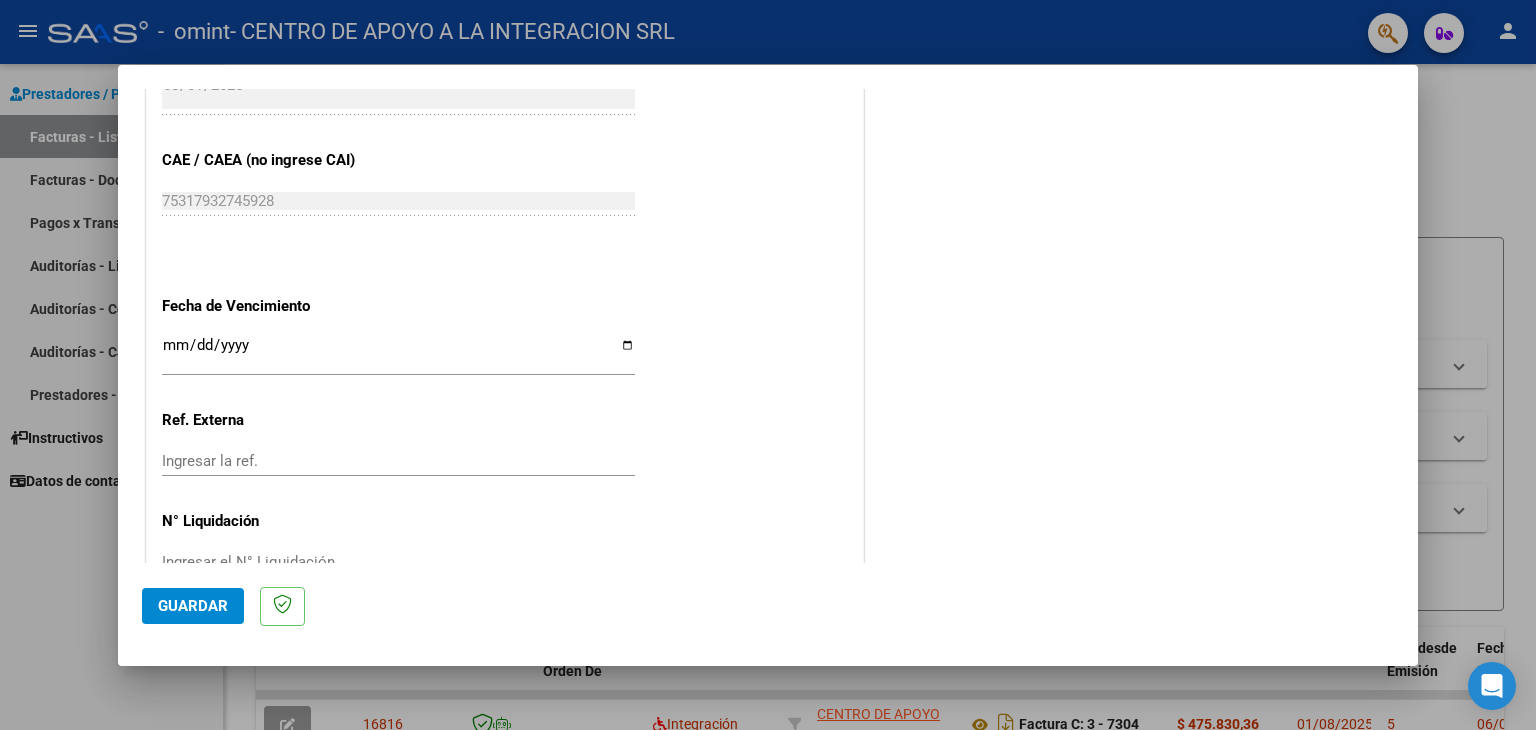 scroll, scrollTop: 1196, scrollLeft: 0, axis: vertical 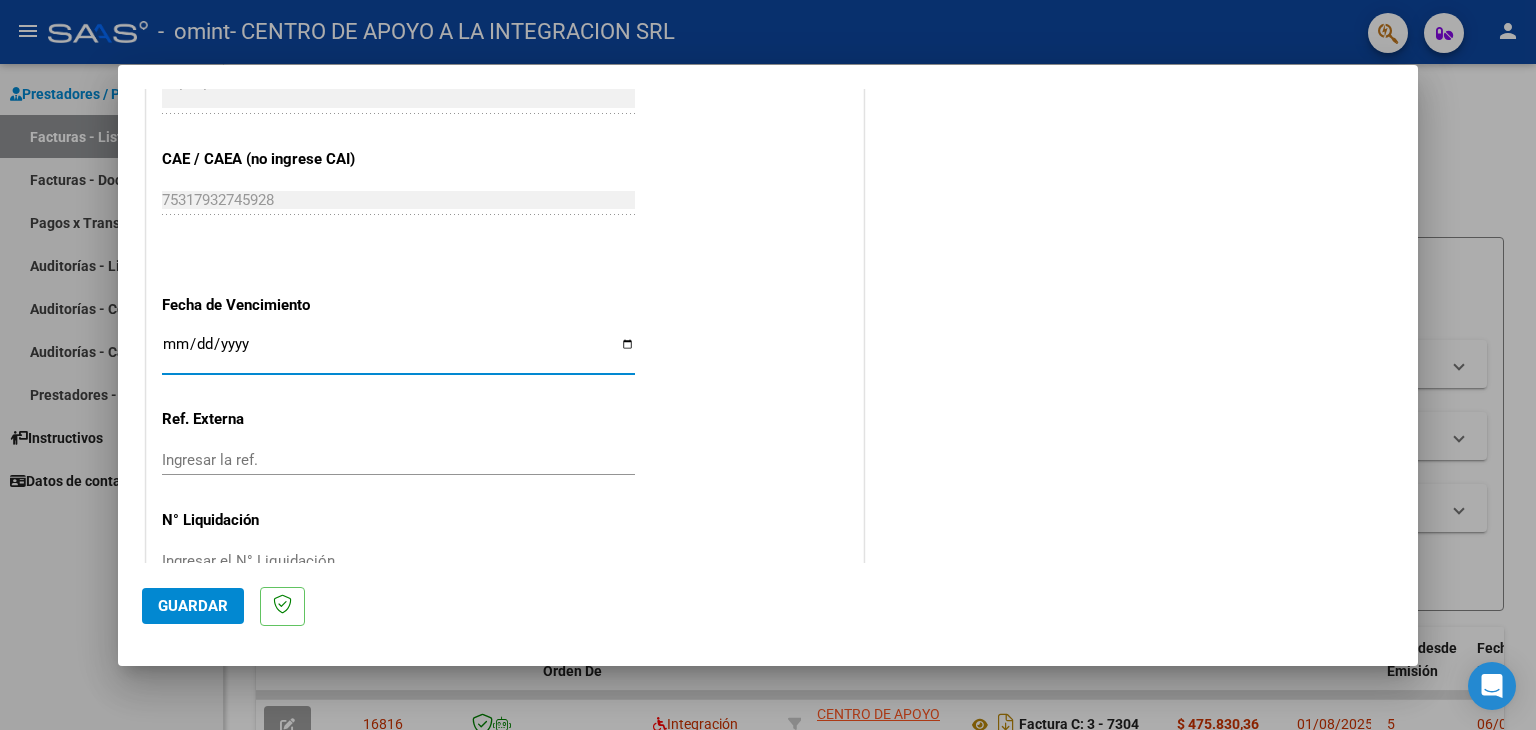 drag, startPoint x: 363, startPoint y: 350, endPoint x: 184, endPoint y: 341, distance: 179.22612 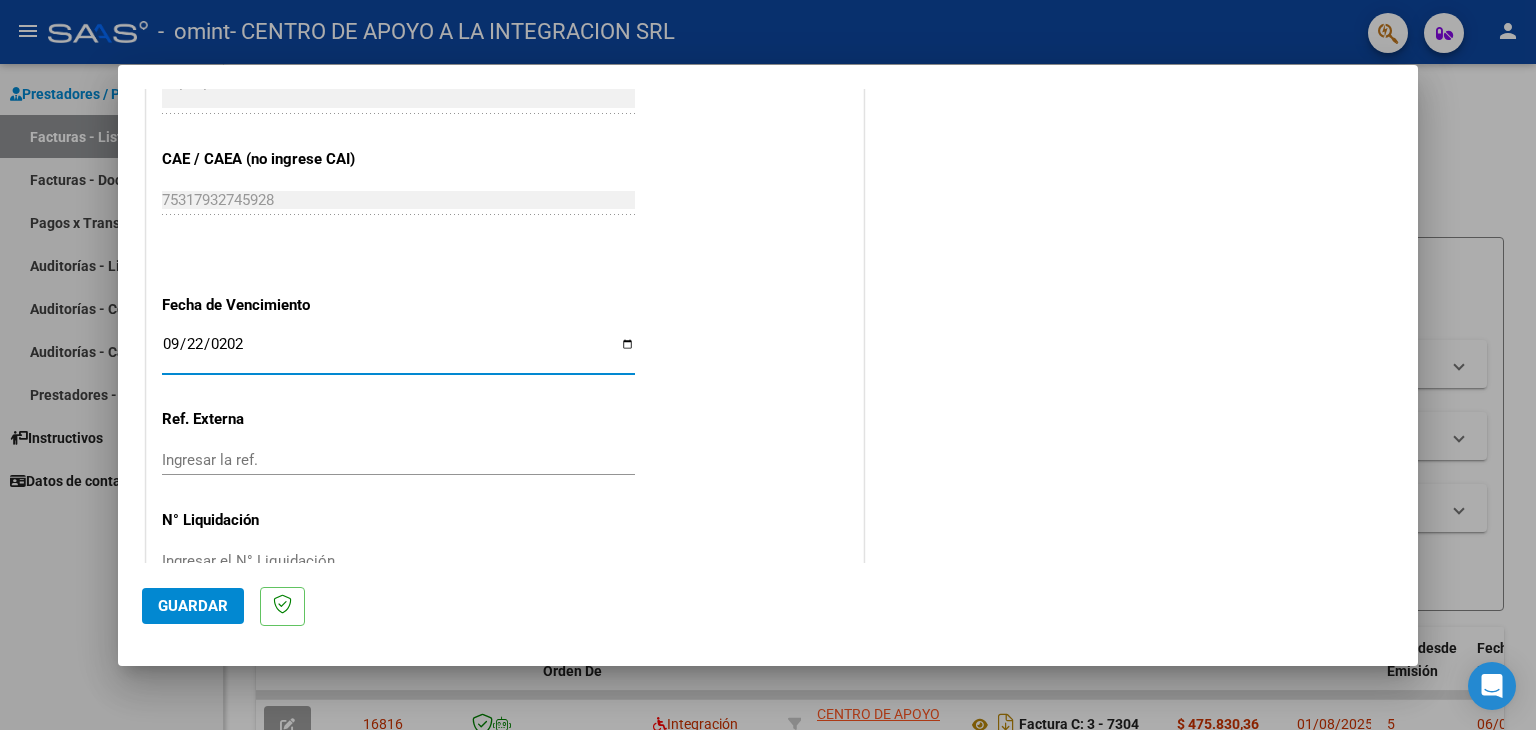 type on "2025-09-22" 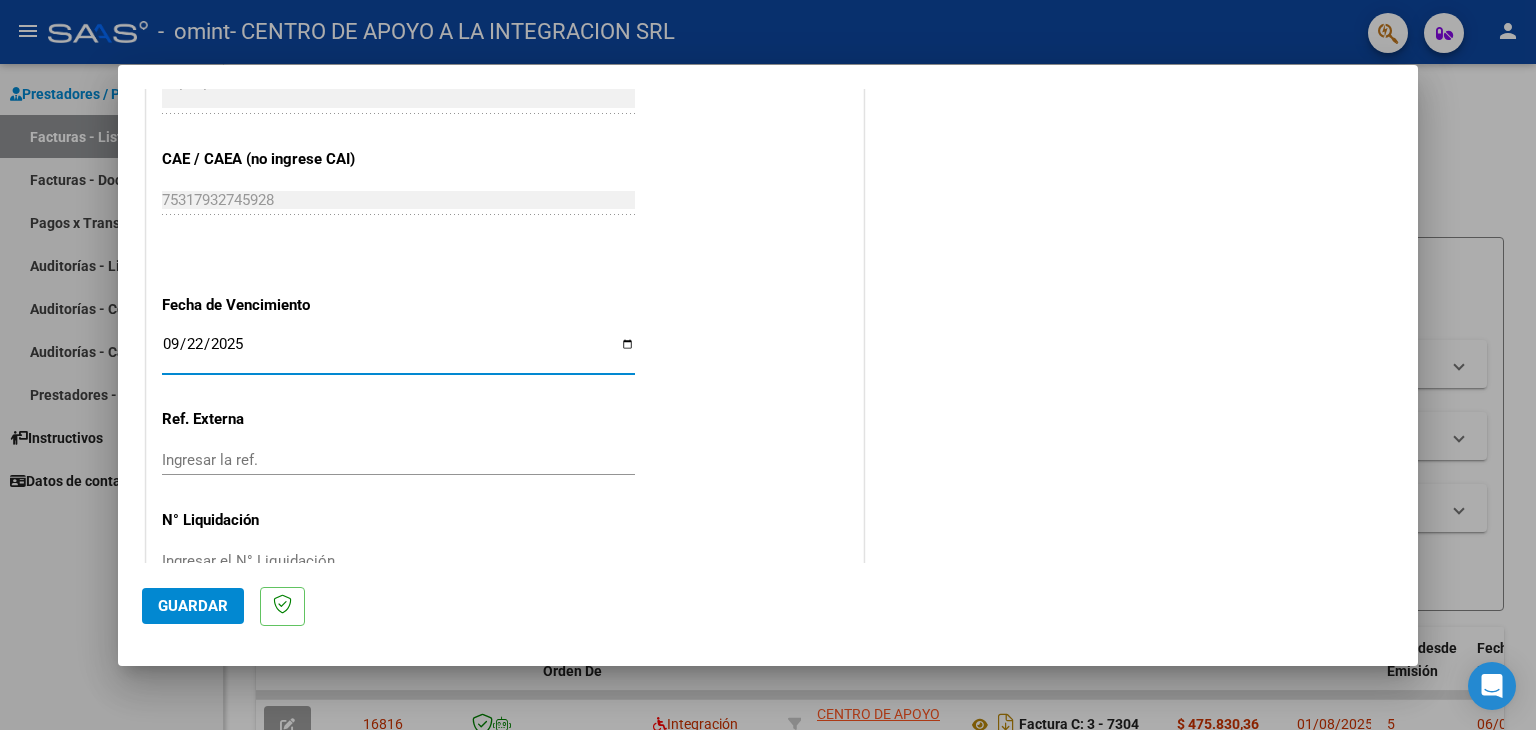 scroll, scrollTop: 1245, scrollLeft: 0, axis: vertical 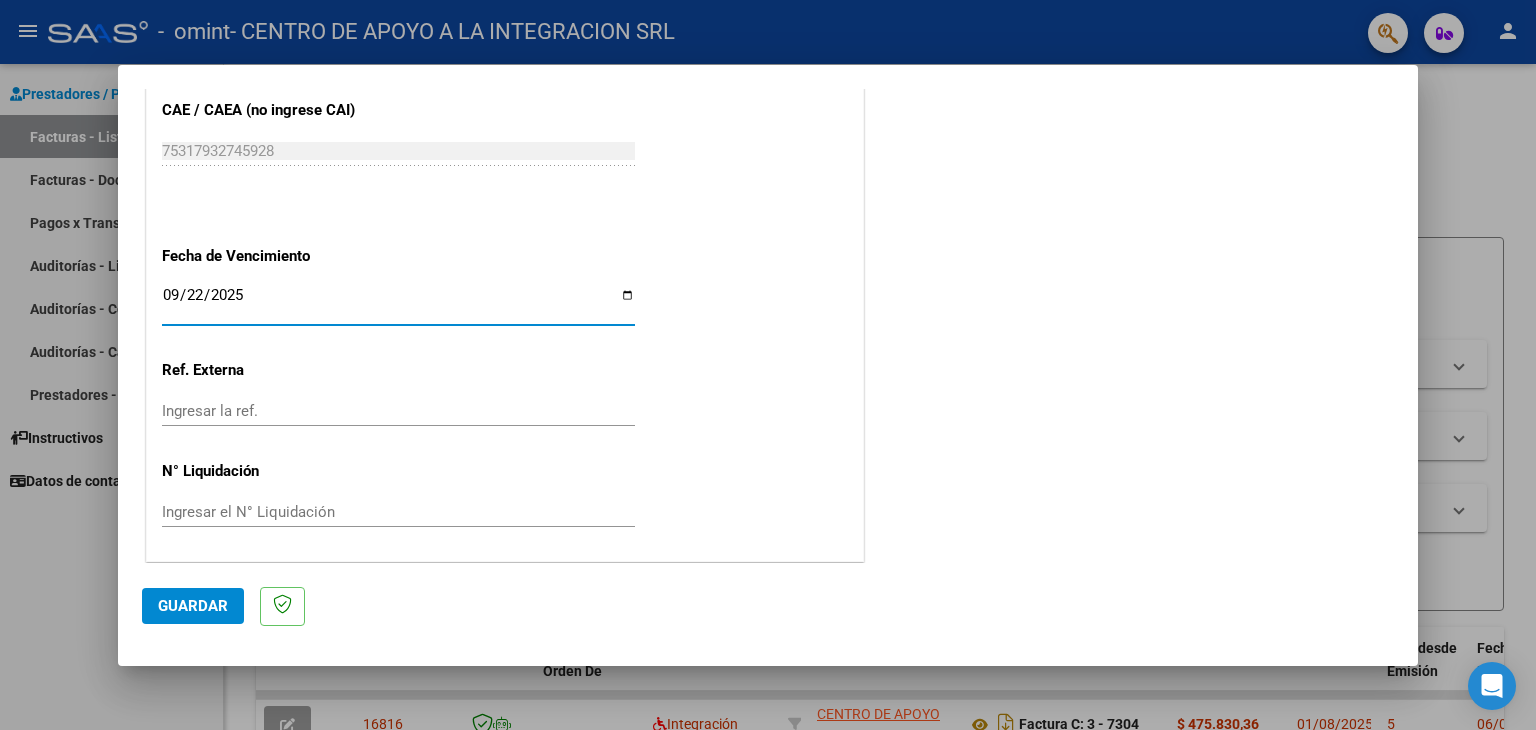 click on "Guardar" 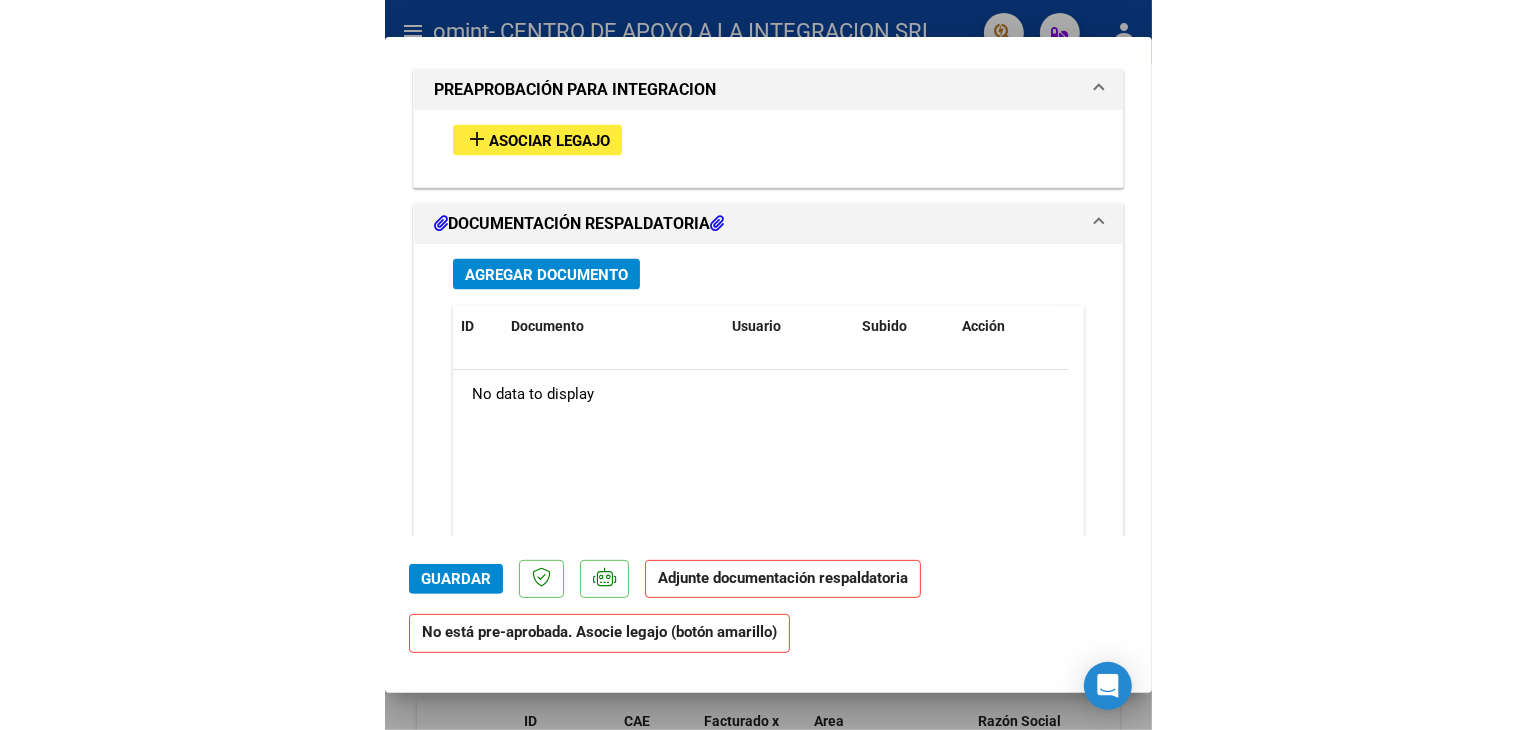 scroll, scrollTop: 1815, scrollLeft: 0, axis: vertical 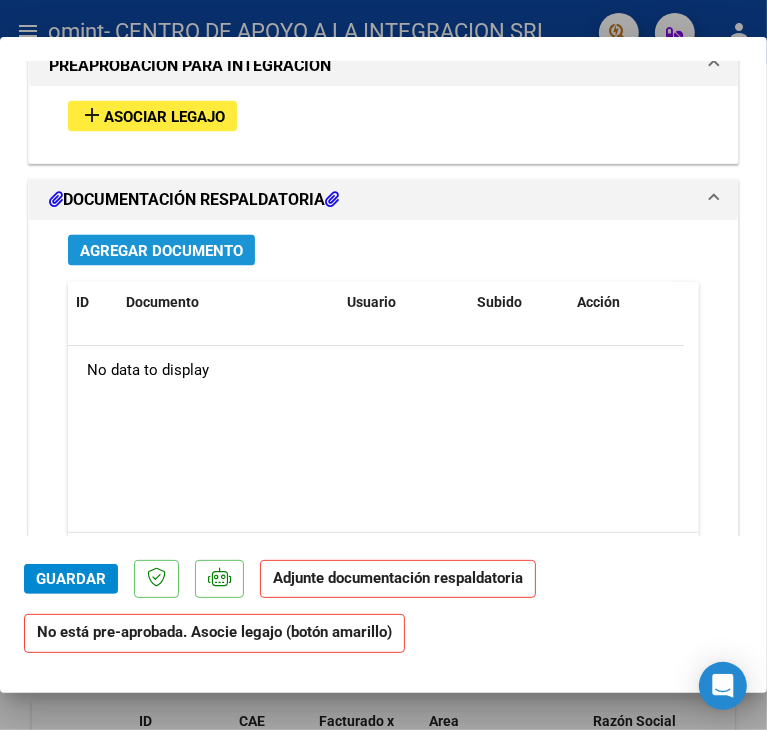 click on "Agregar Documento" at bounding box center (161, 251) 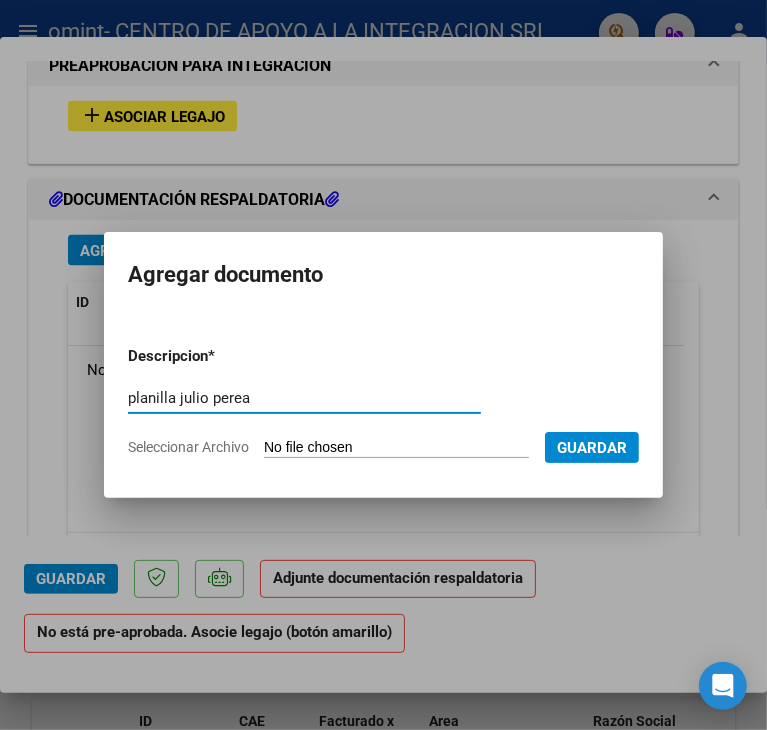 type on "planilla julio perea" 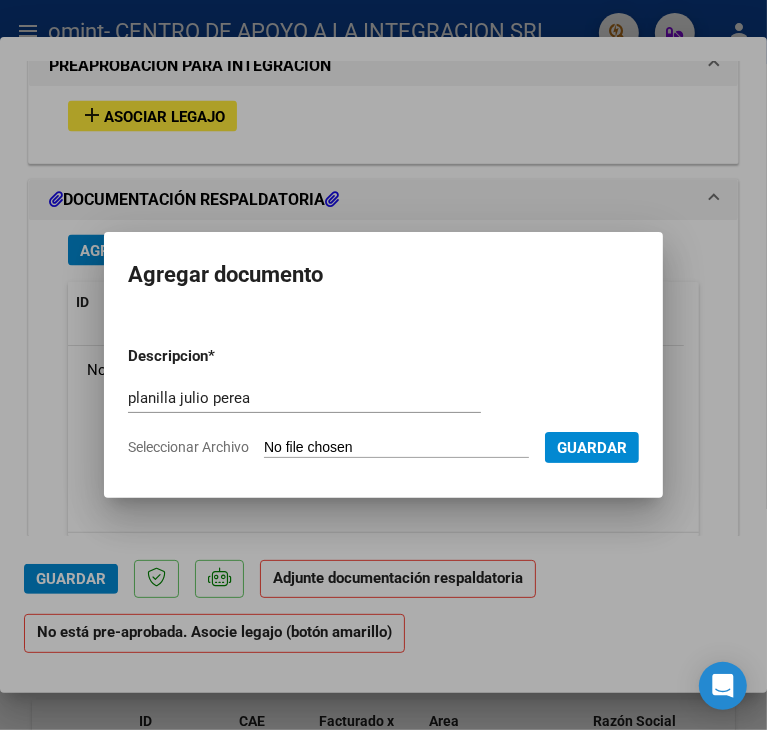 click on "Seleccionar Archivo" at bounding box center (396, 448) 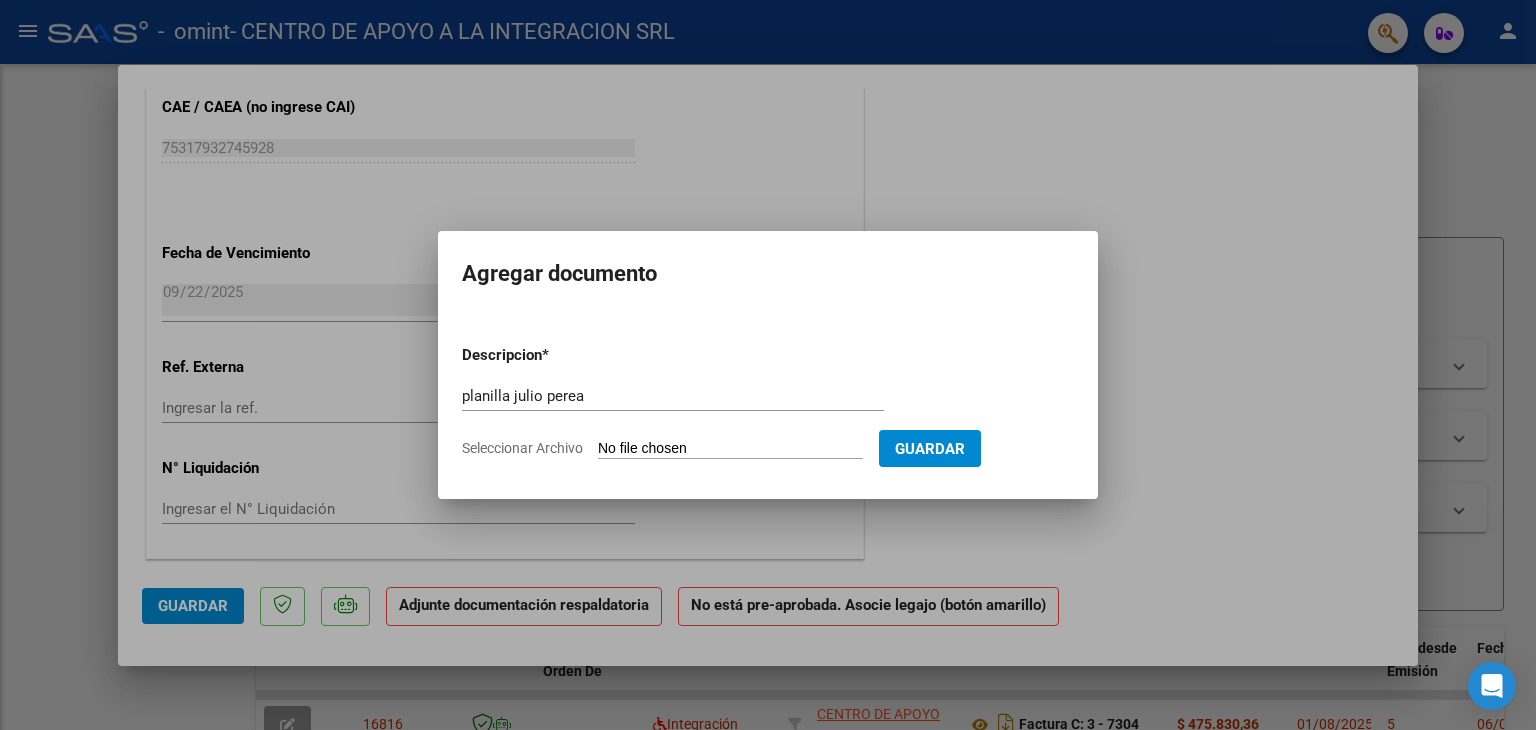scroll, scrollTop: 1260, scrollLeft: 0, axis: vertical 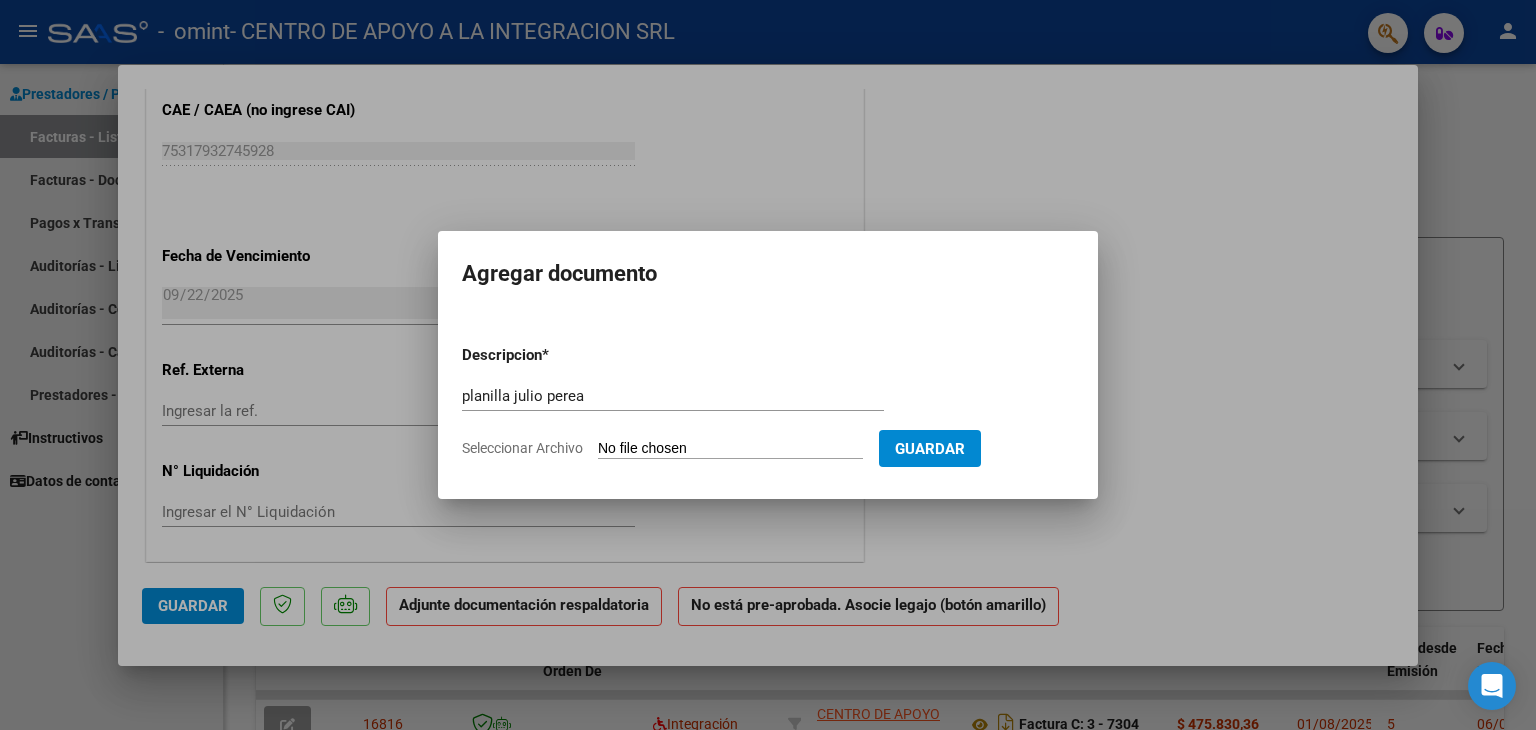 click on "Guardar" at bounding box center (930, 448) 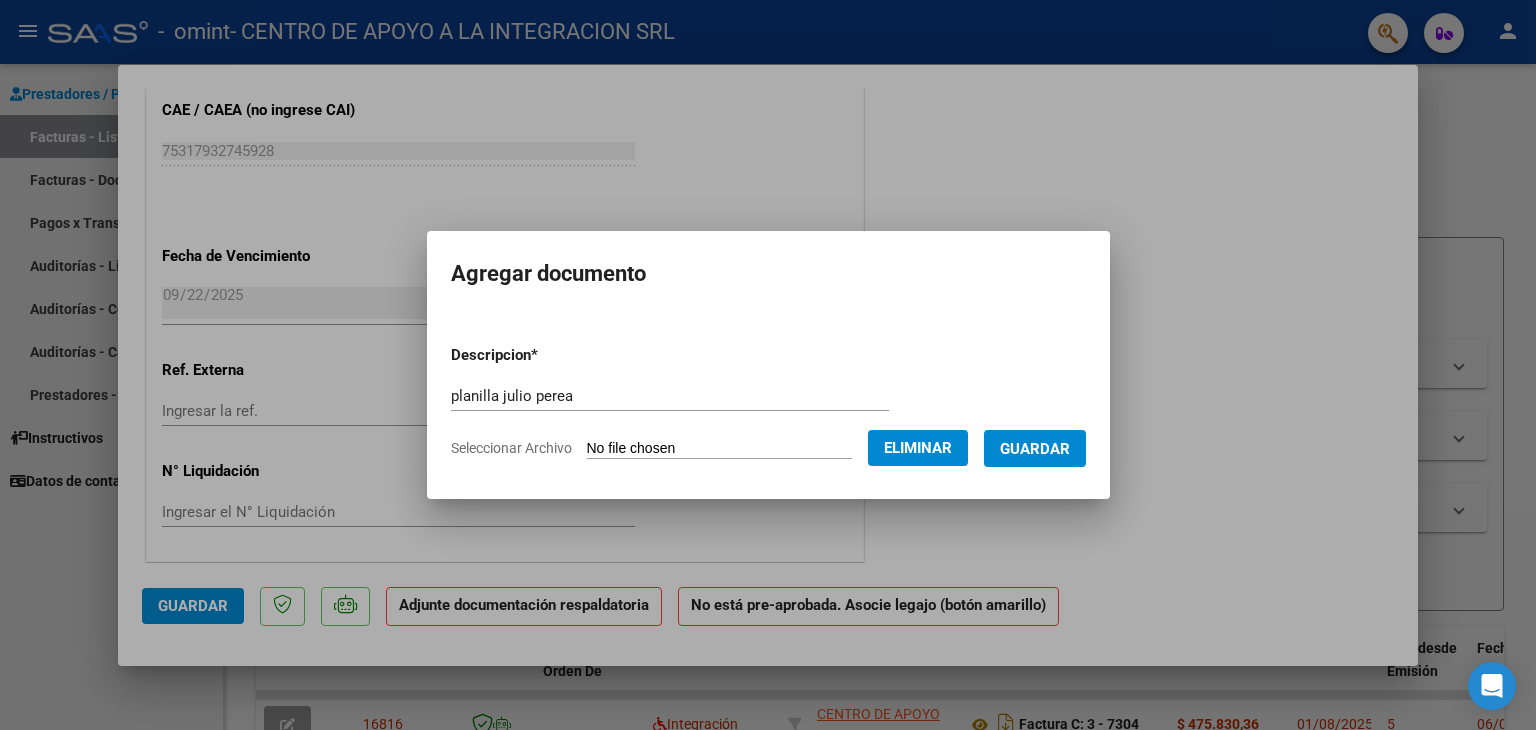 click on "Guardar" at bounding box center (1035, 449) 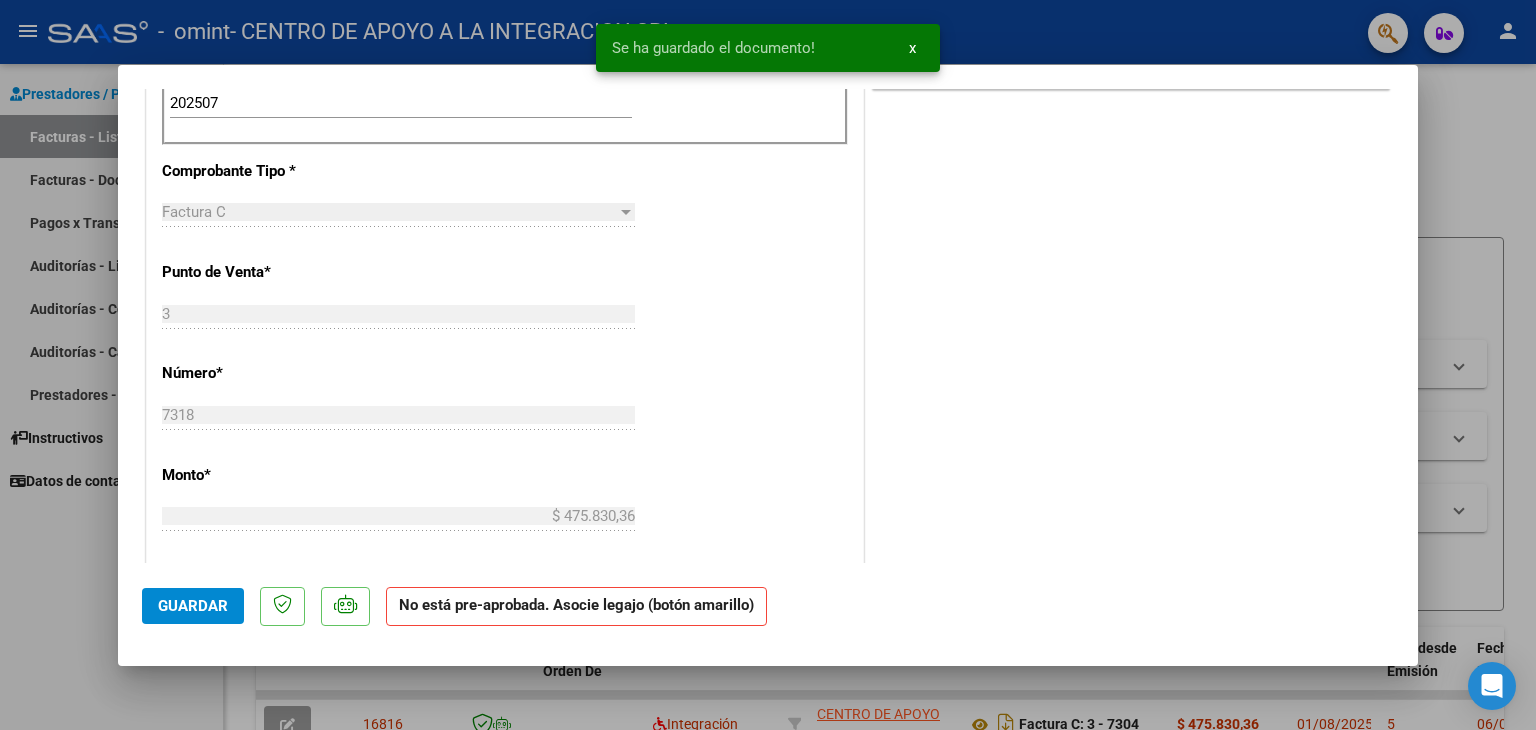 scroll, scrollTop: 1260, scrollLeft: 0, axis: vertical 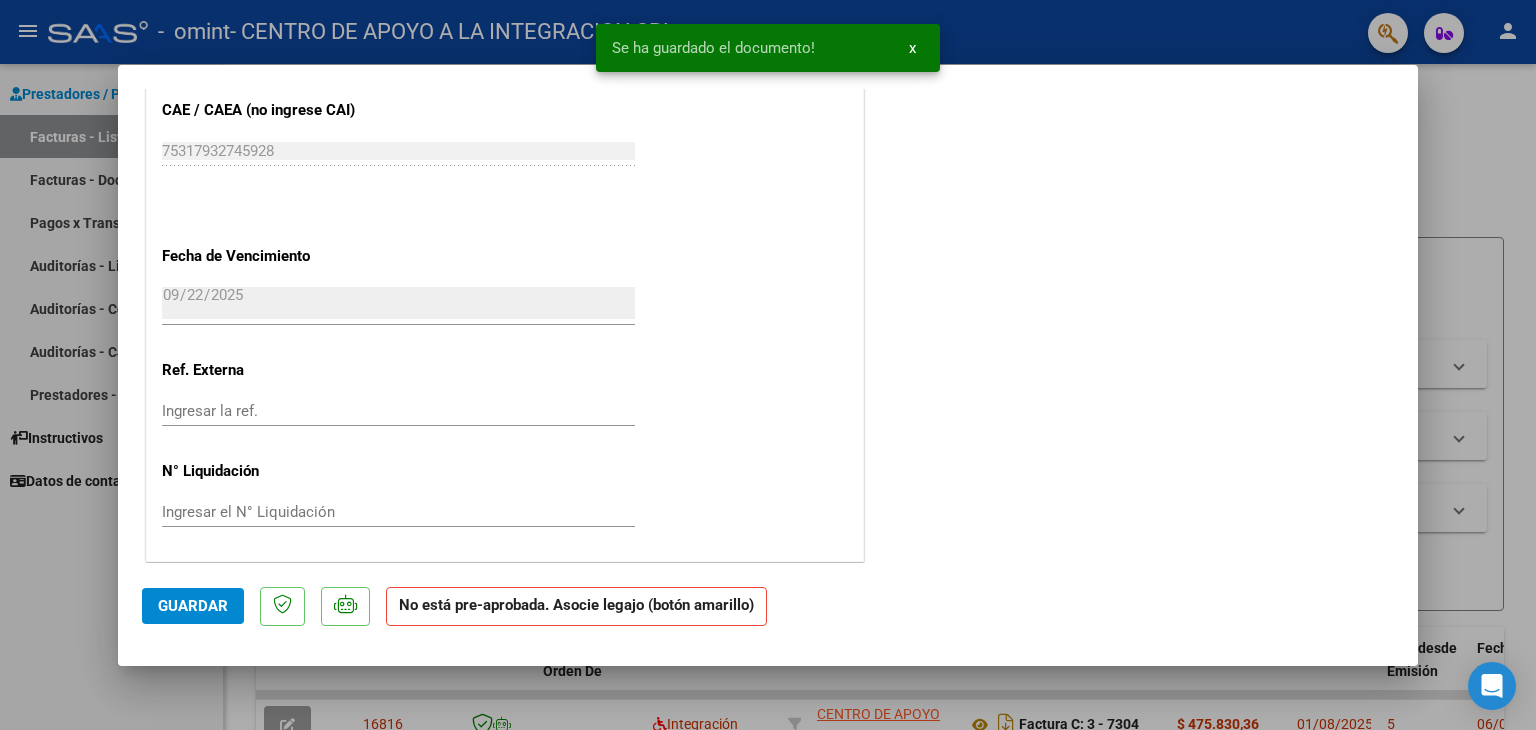 click on "Guardar No está pre-aprobada. Asocie legajo (botón amarillo)" 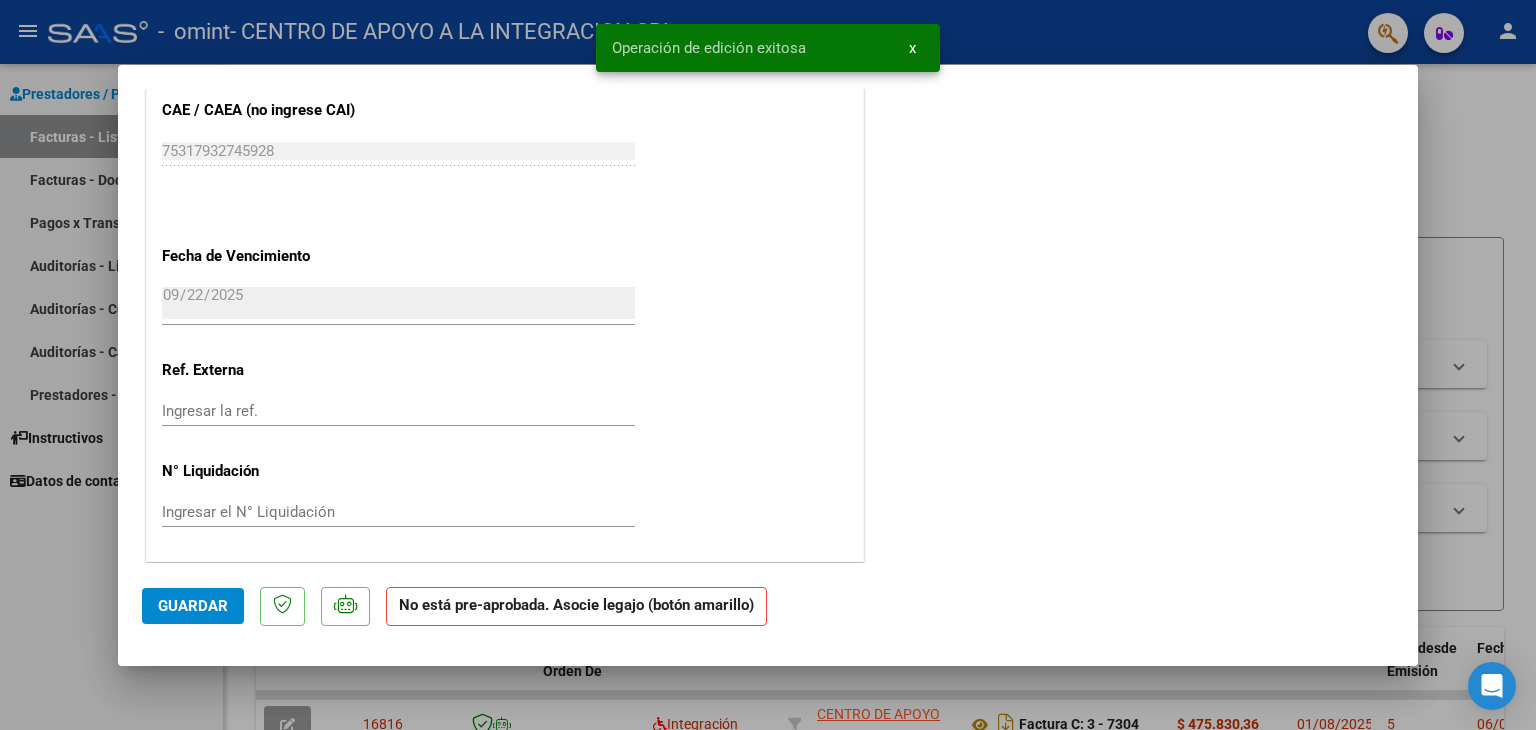 click at bounding box center (768, 365) 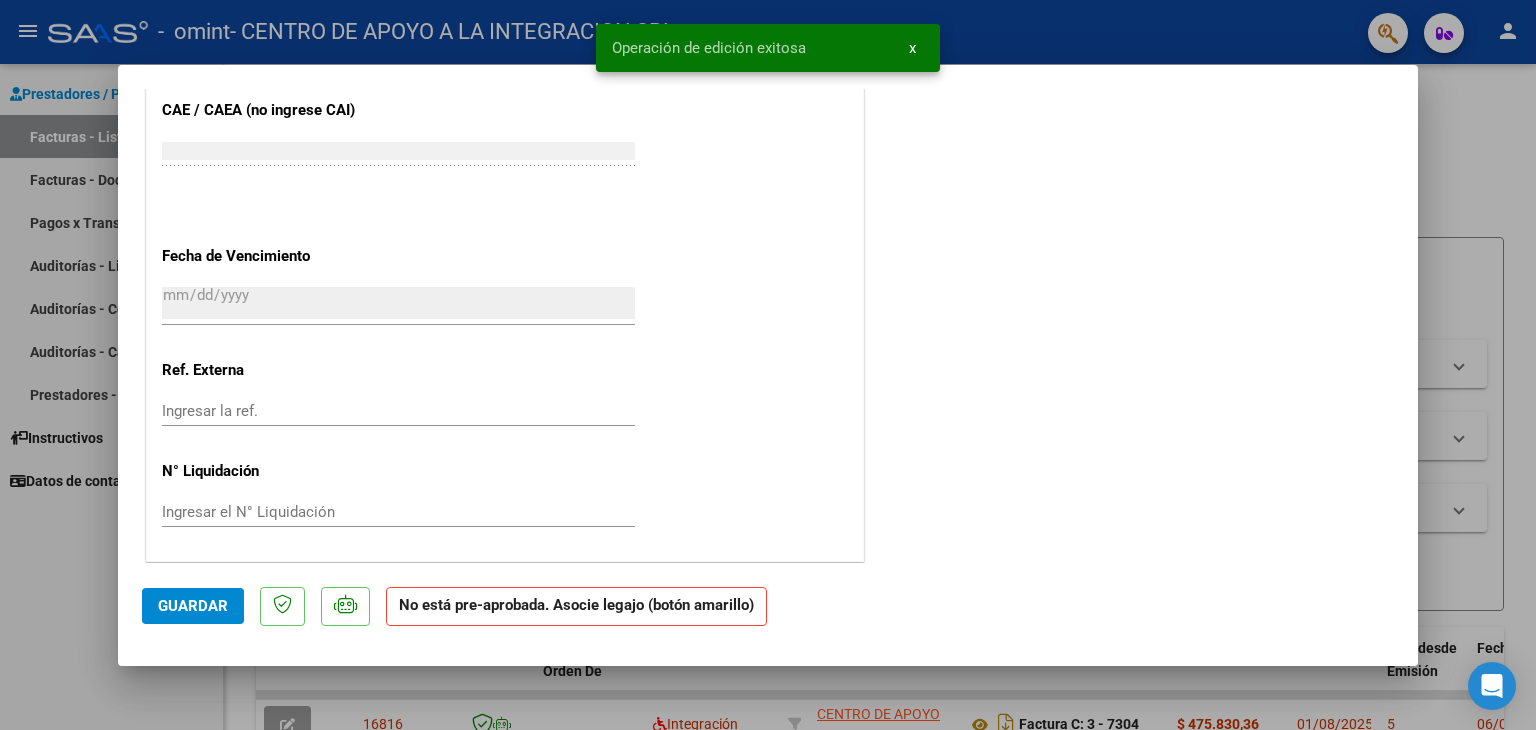 scroll, scrollTop: 1199, scrollLeft: 0, axis: vertical 